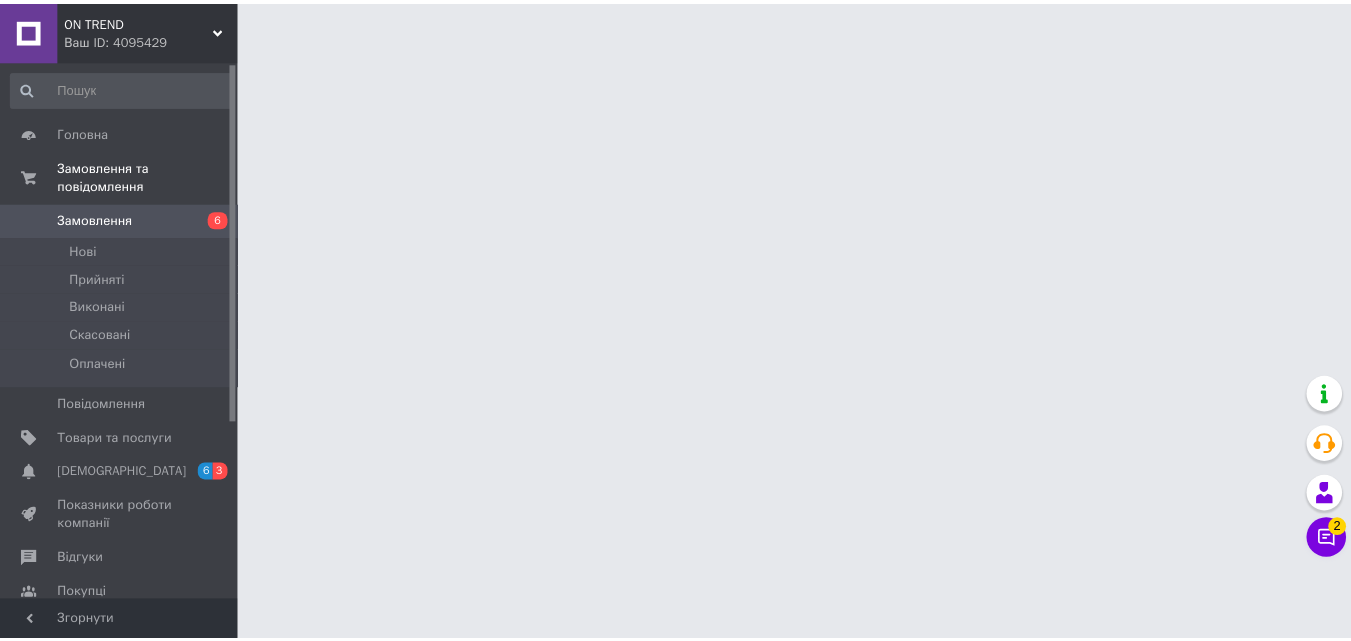 scroll, scrollTop: 0, scrollLeft: 0, axis: both 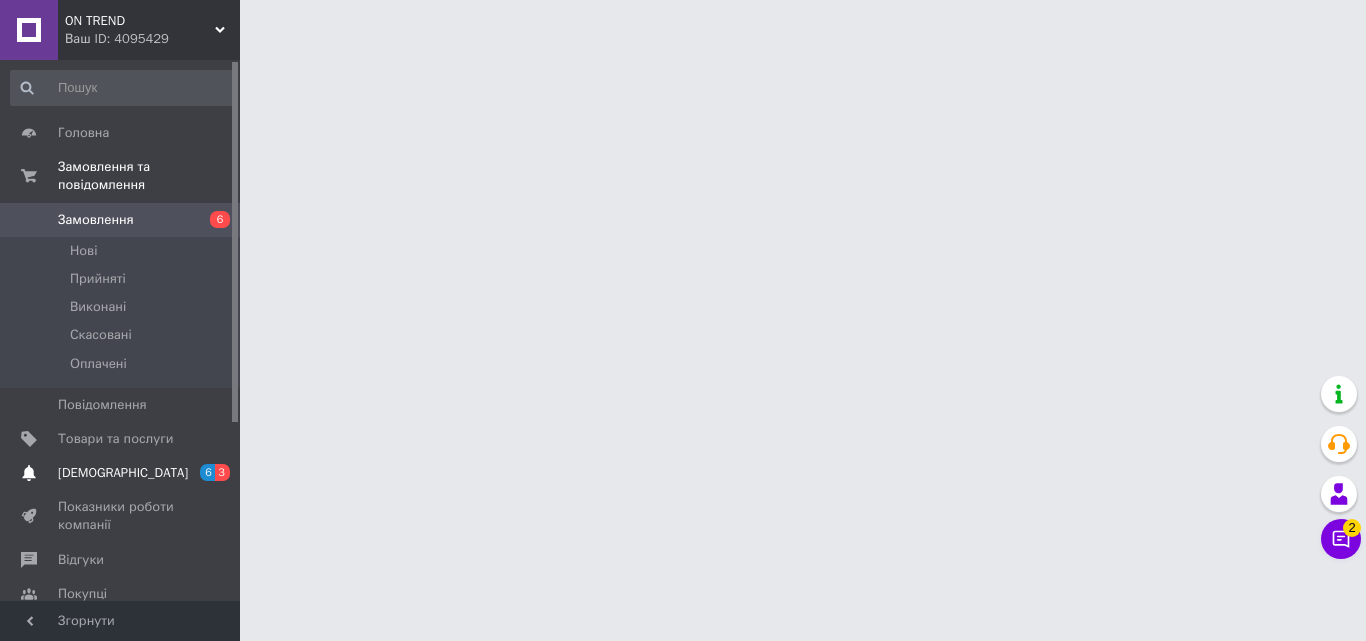 click on "[DEMOGRAPHIC_DATA]" at bounding box center [121, 473] 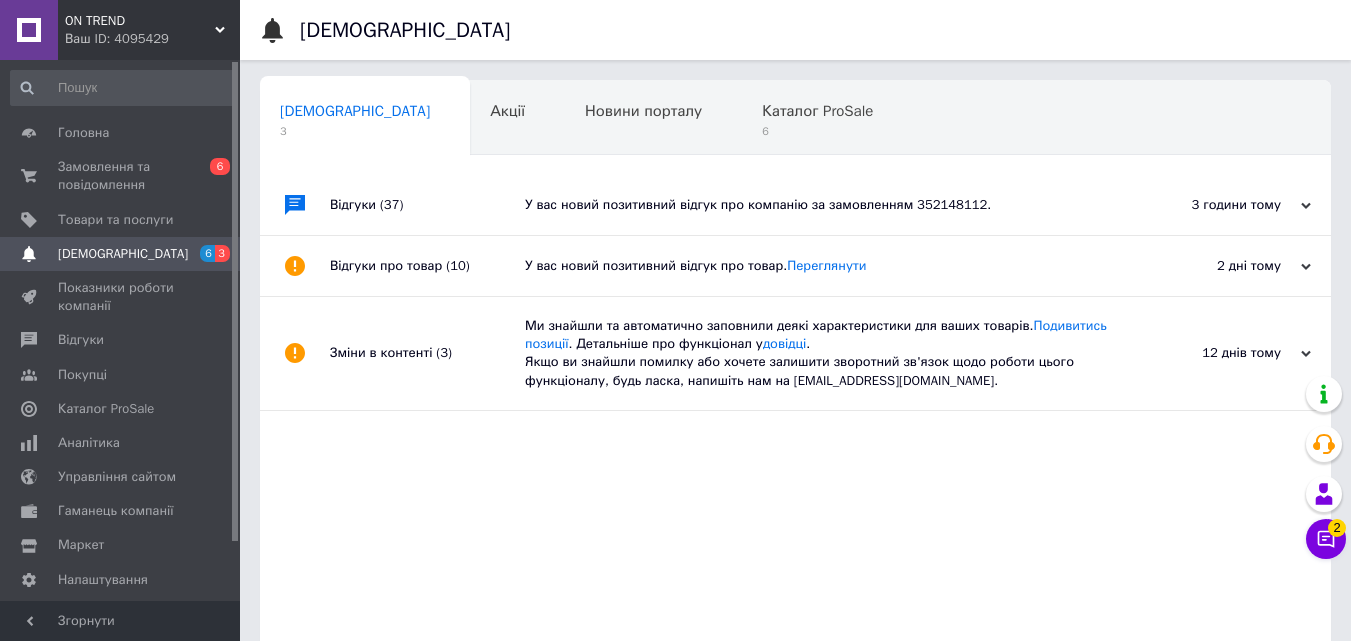 click on "Відгуки   (37)" at bounding box center (427, 205) 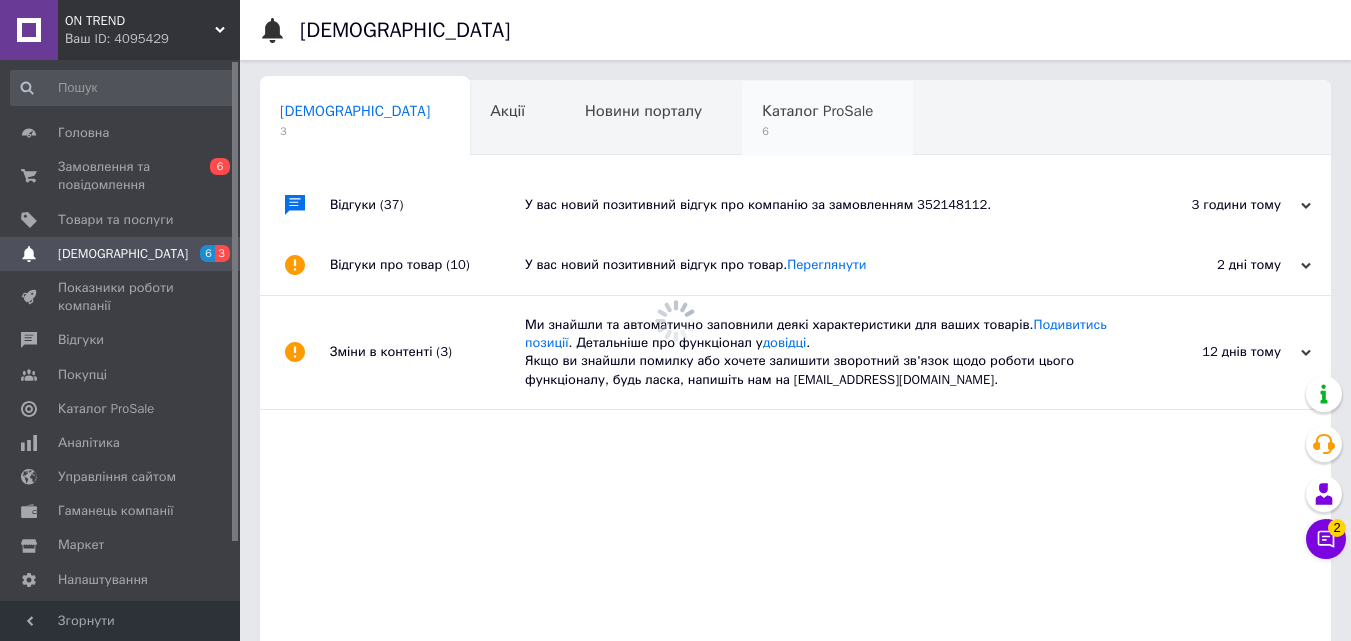click on "Каталог ProSale" at bounding box center [817, 111] 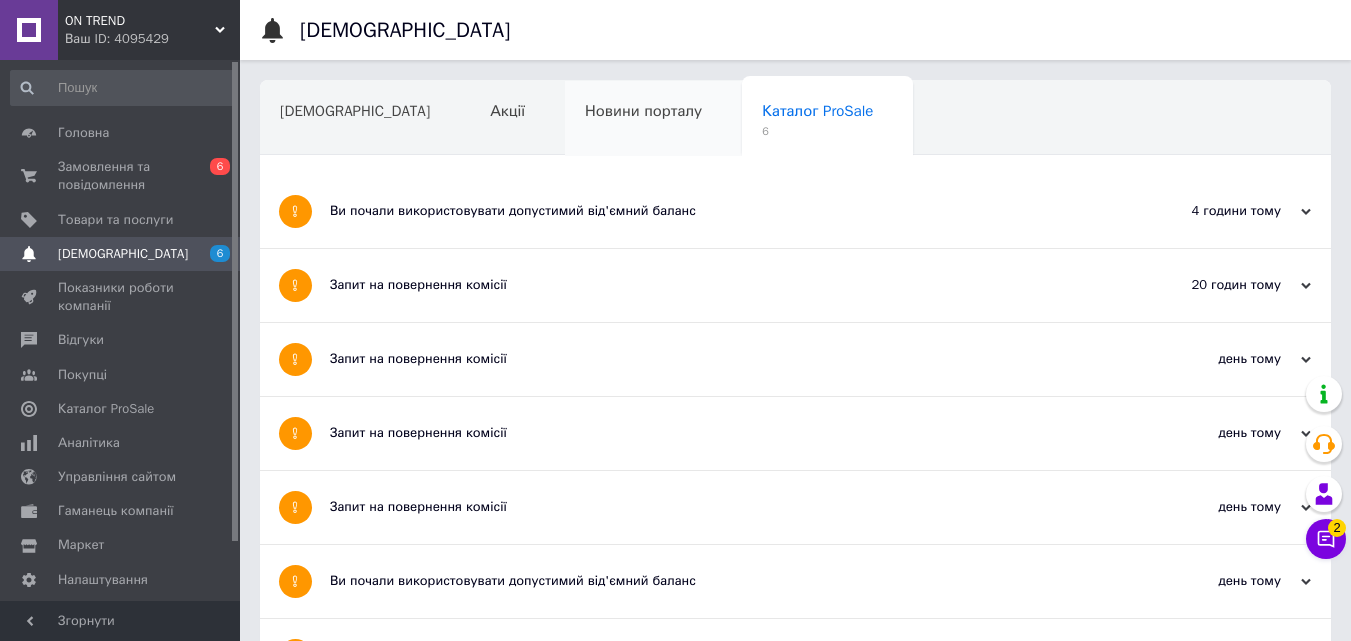 click on "Новини порталу" at bounding box center (653, 119) 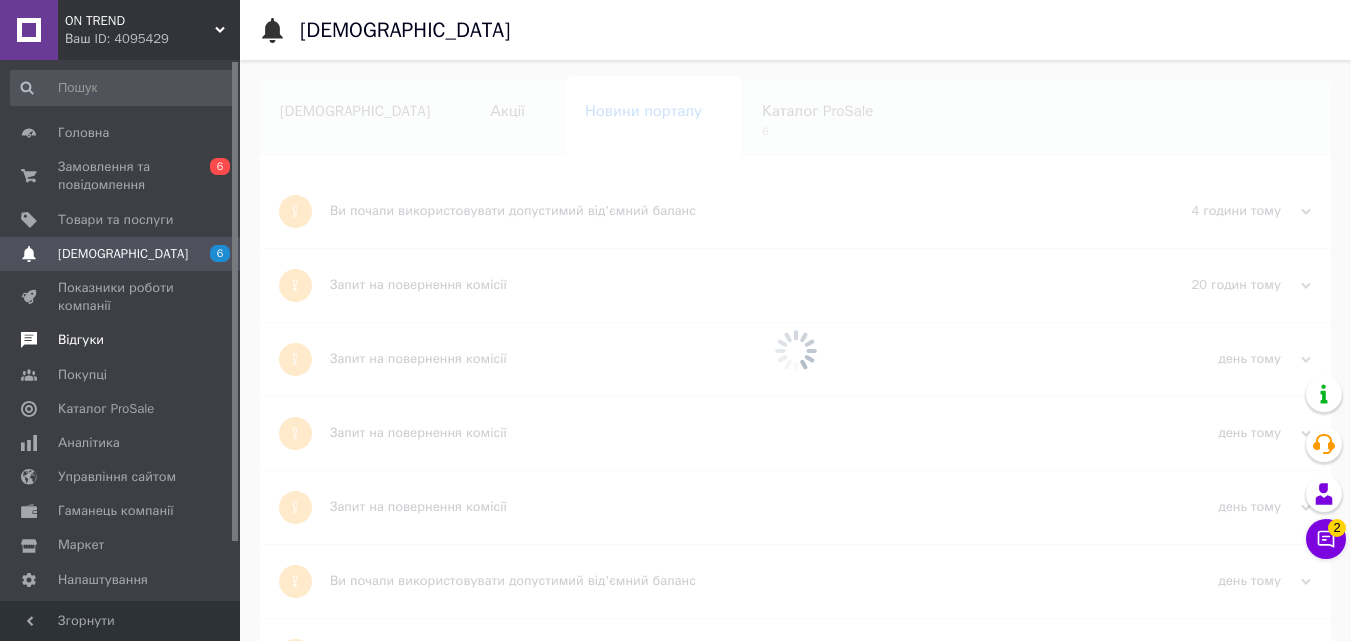 click on "Відгуки" at bounding box center [121, 340] 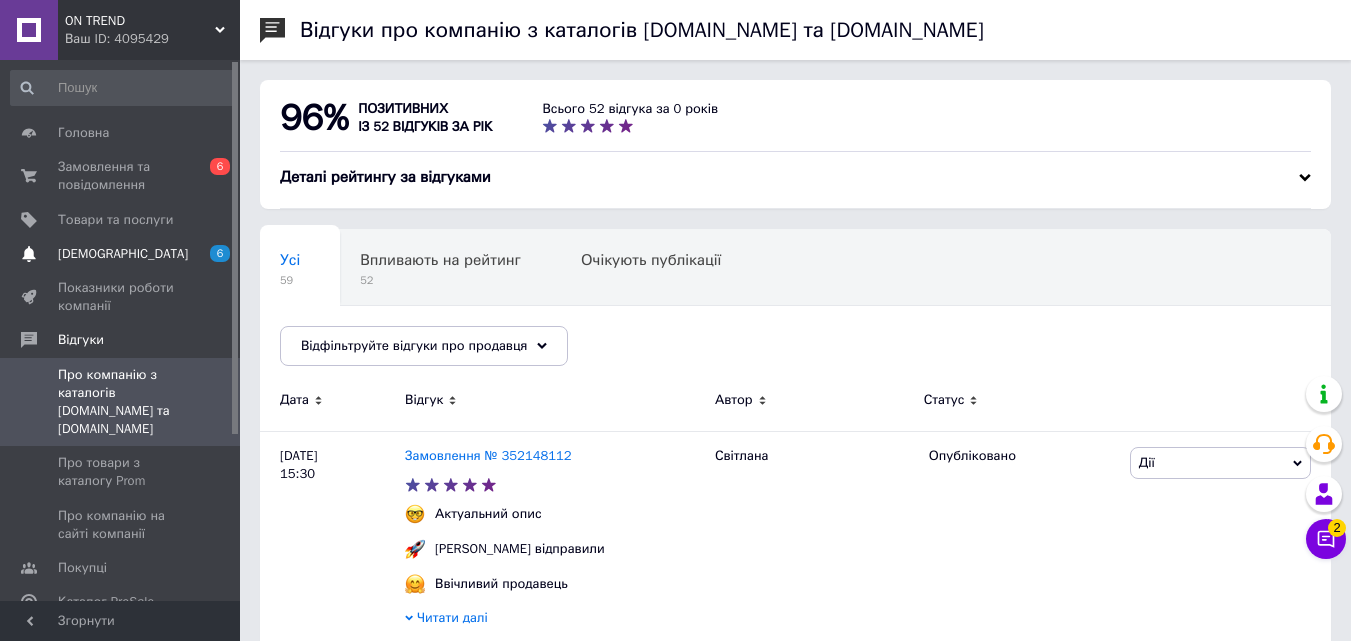click on "[DEMOGRAPHIC_DATA] 6" at bounding box center (123, 254) 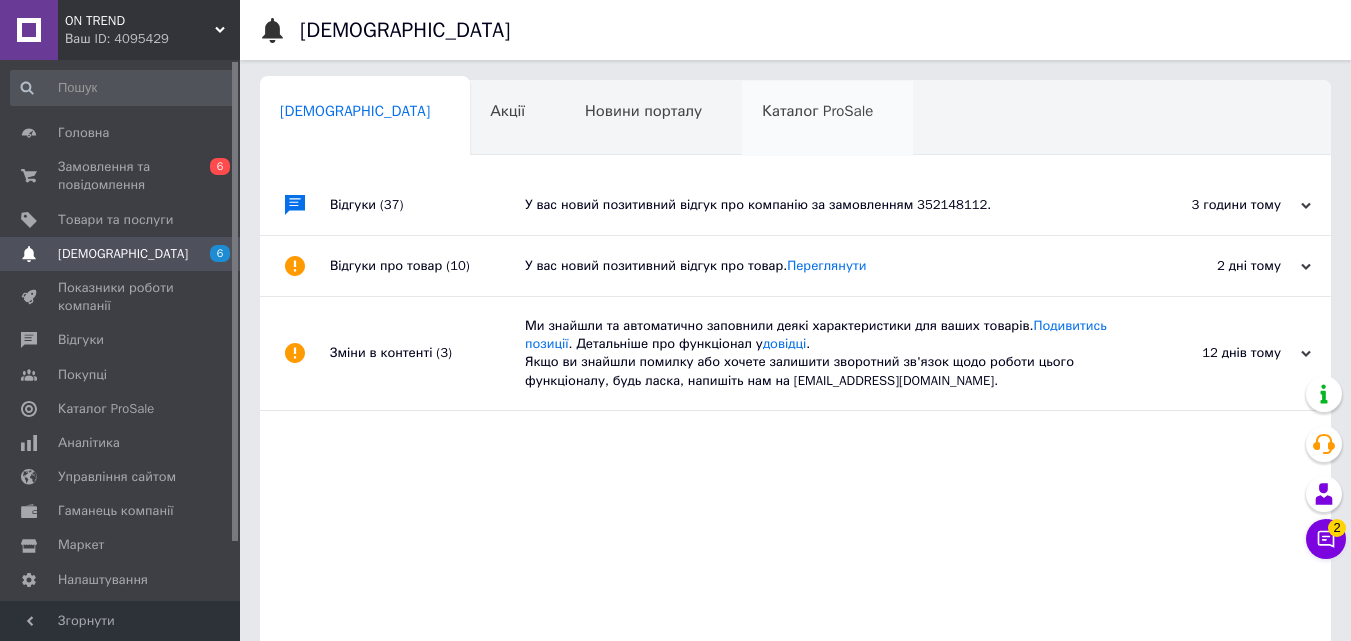 click on "Каталог ProSale 0" at bounding box center (827, 119) 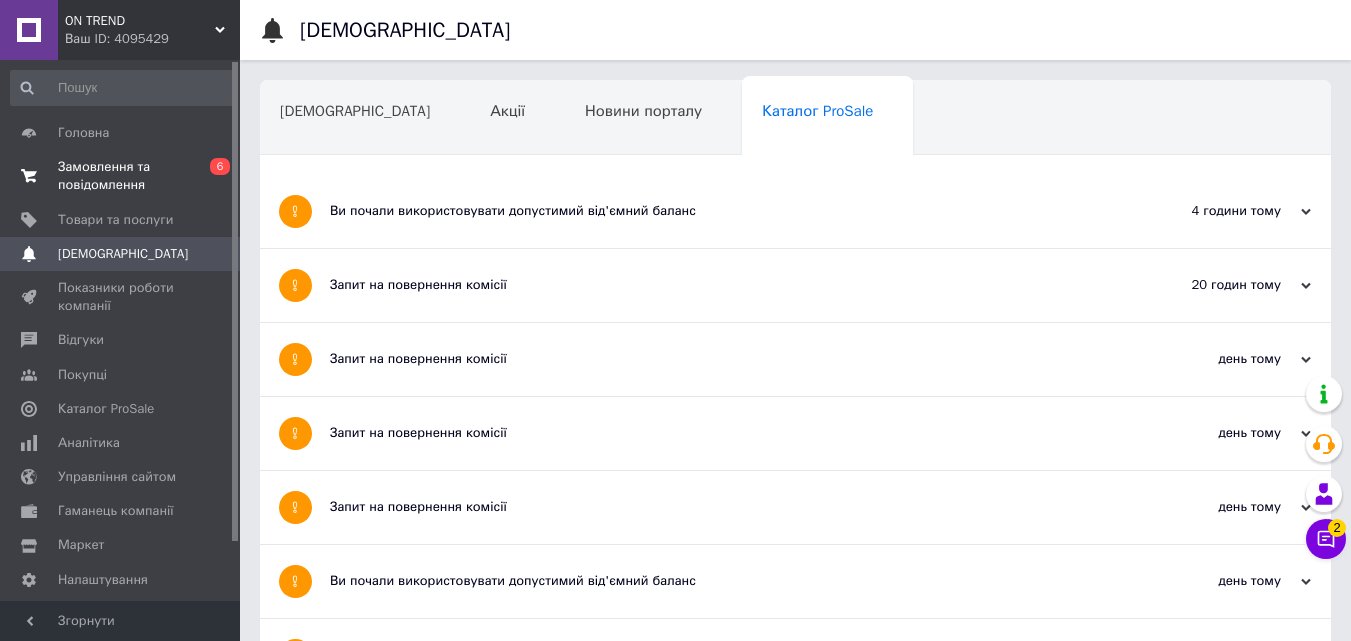 click on "Замовлення та повідомлення" at bounding box center (121, 176) 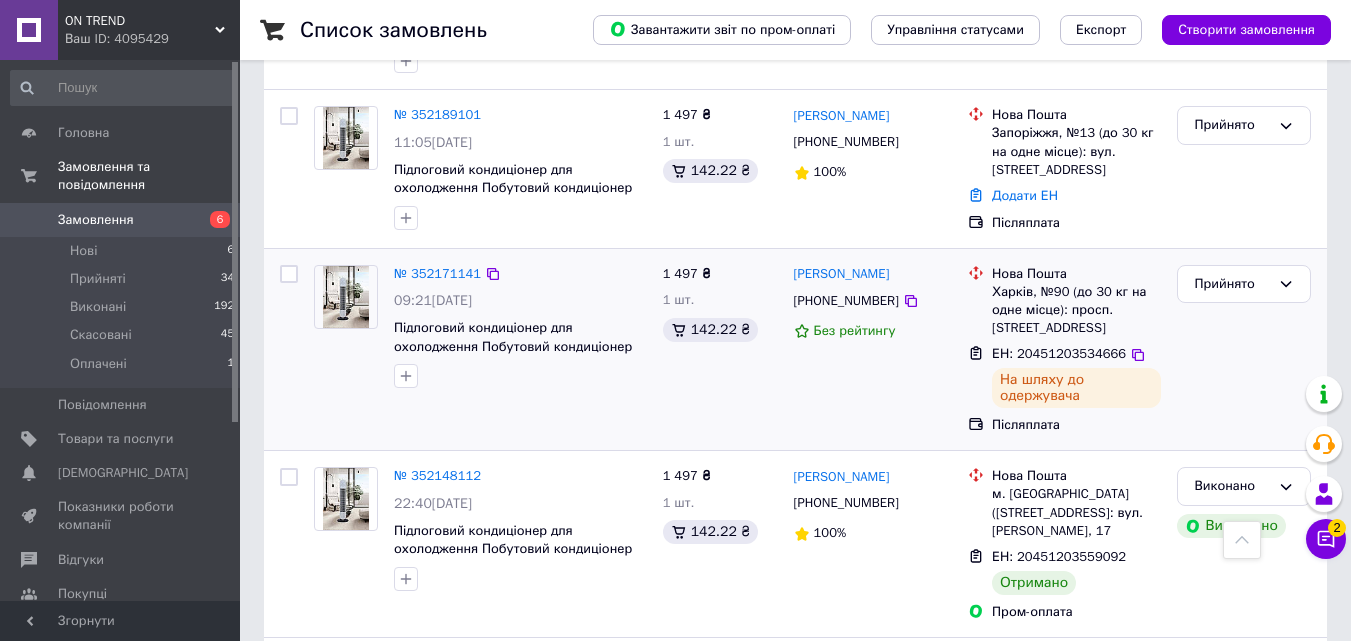 scroll, scrollTop: 2300, scrollLeft: 0, axis: vertical 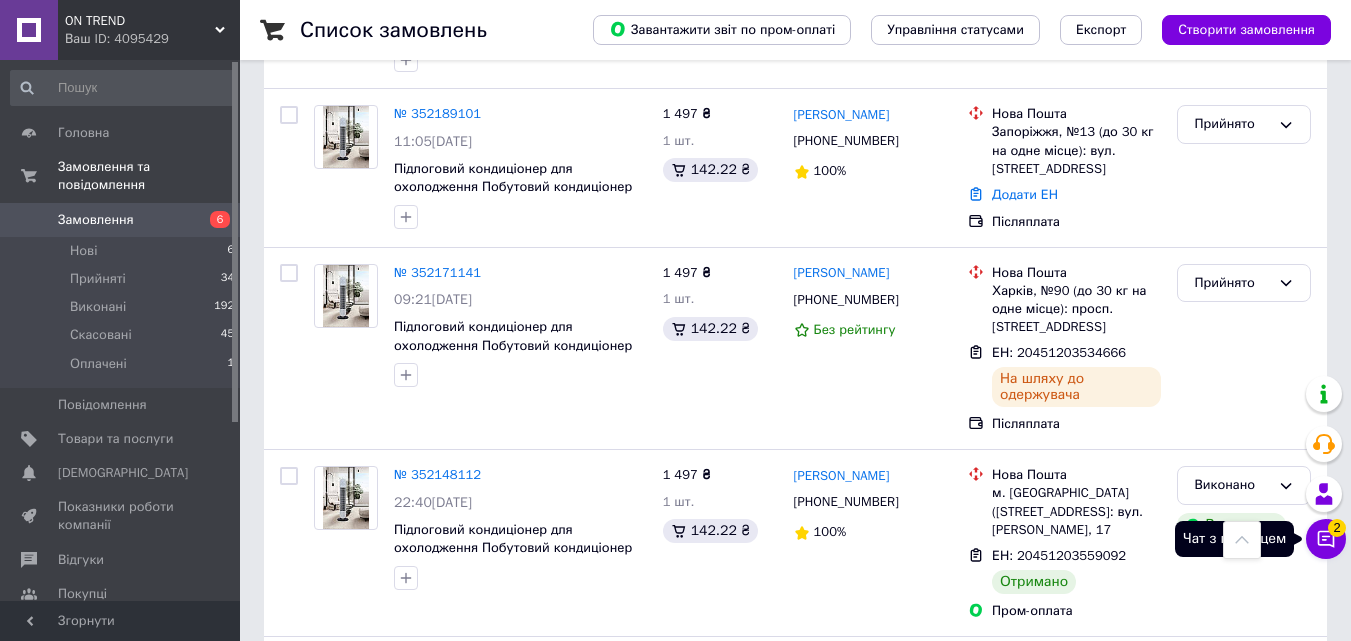 click 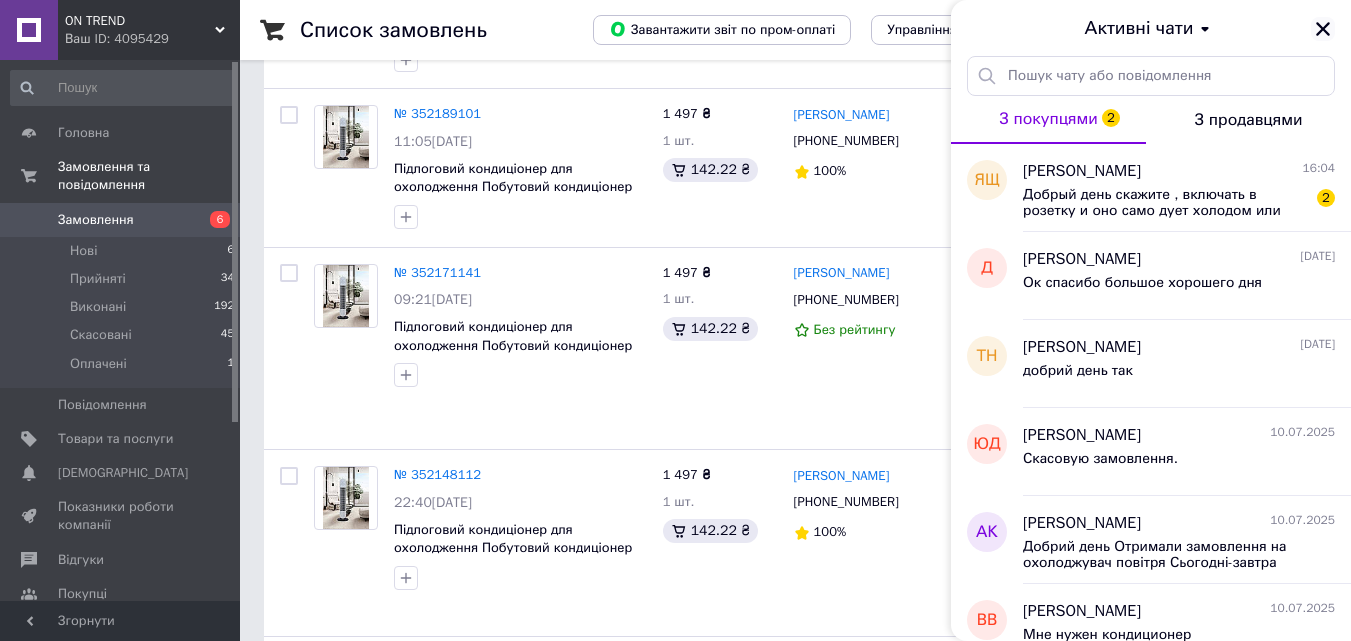 click 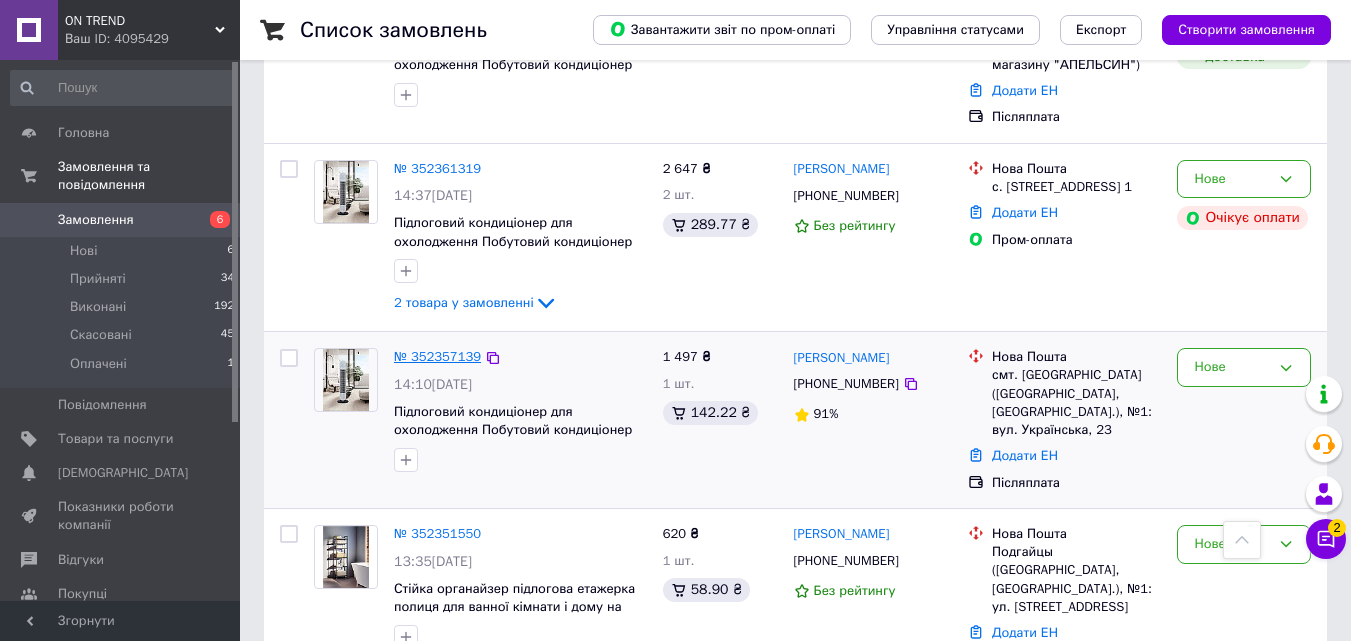 scroll, scrollTop: 700, scrollLeft: 0, axis: vertical 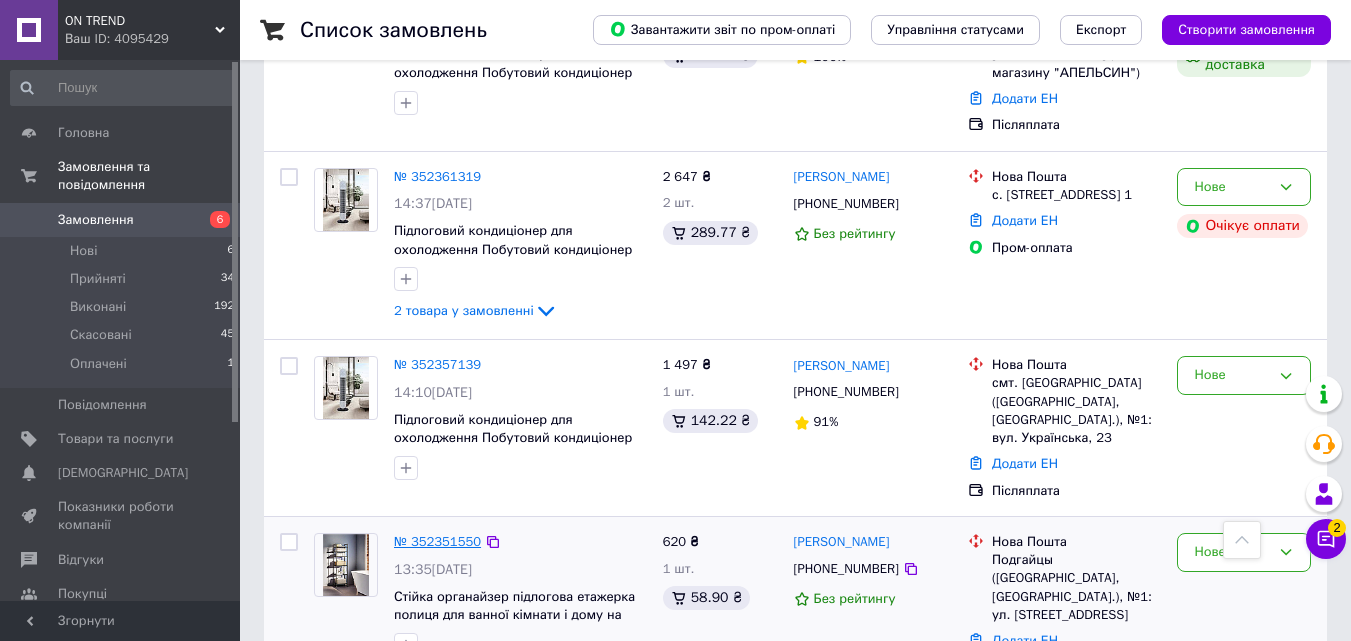 click on "№ 352351550" at bounding box center [437, 541] 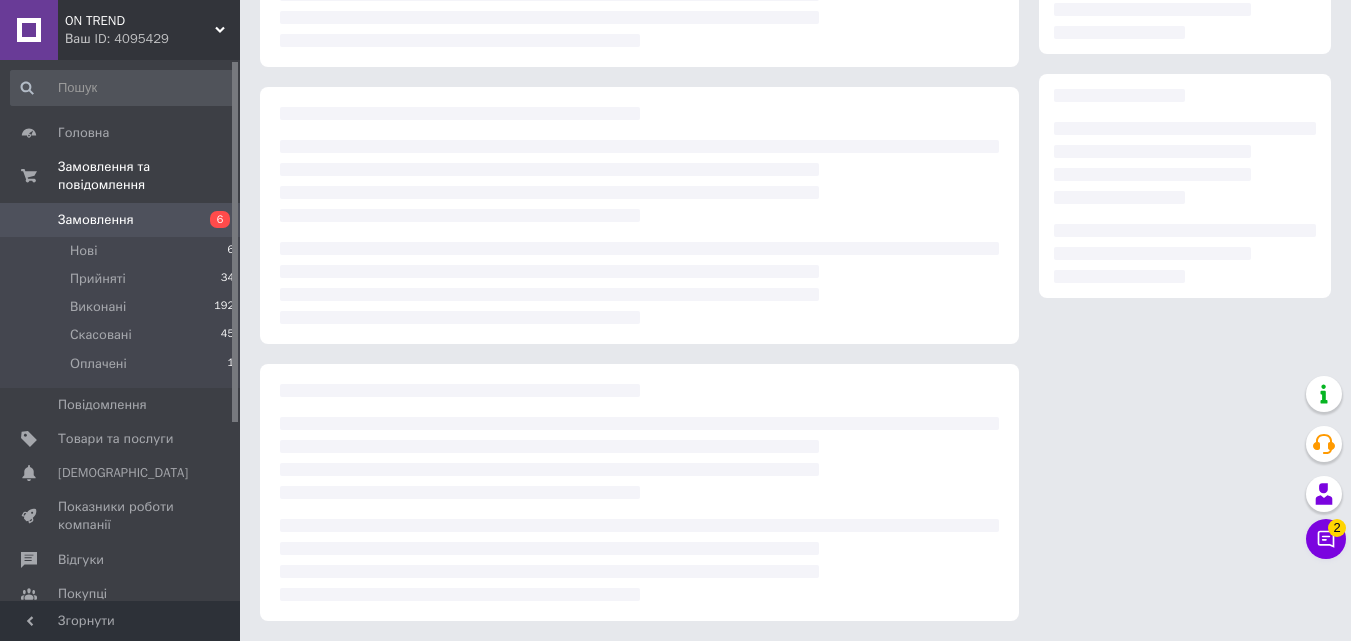 scroll, scrollTop: 0, scrollLeft: 0, axis: both 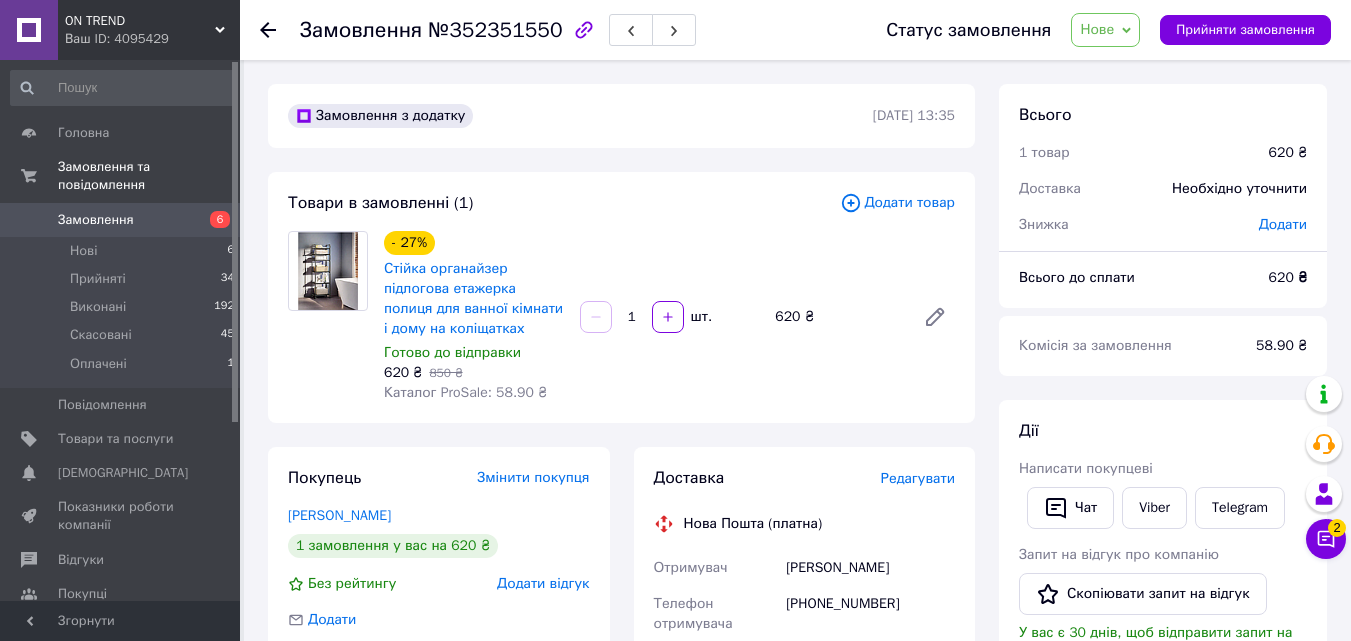 click on "Замовлення" at bounding box center (96, 220) 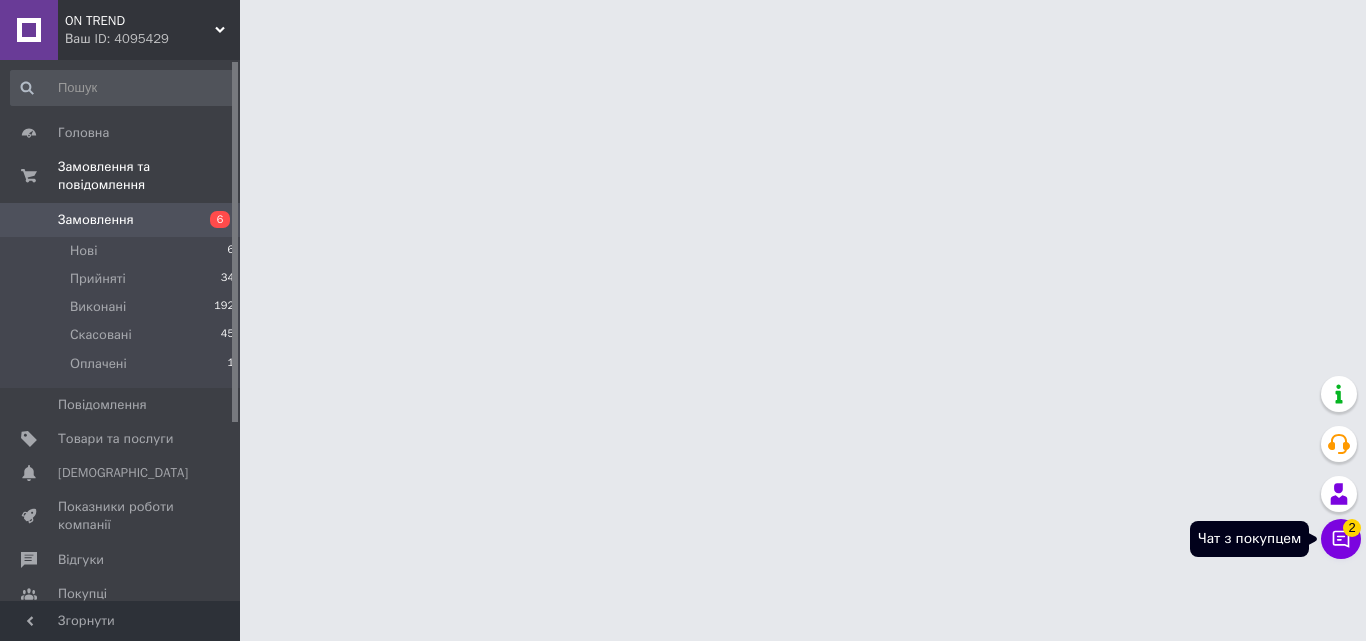 click on "Чат з покупцем 2" at bounding box center [1341, 539] 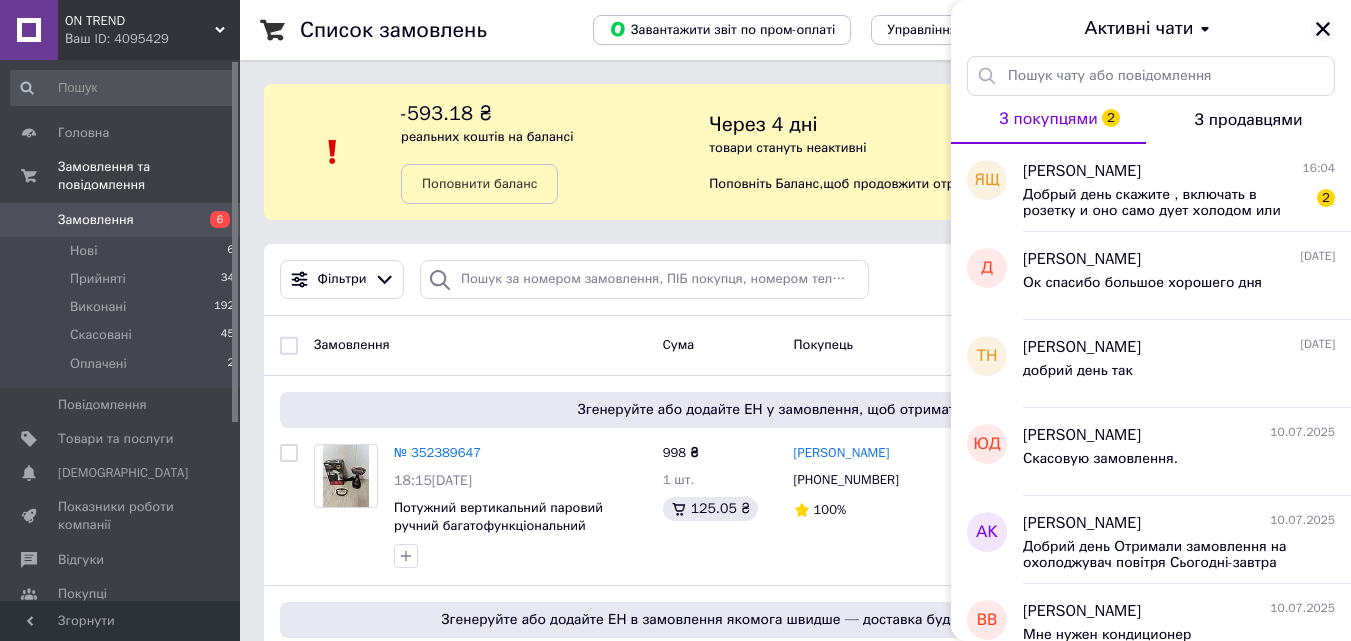 click 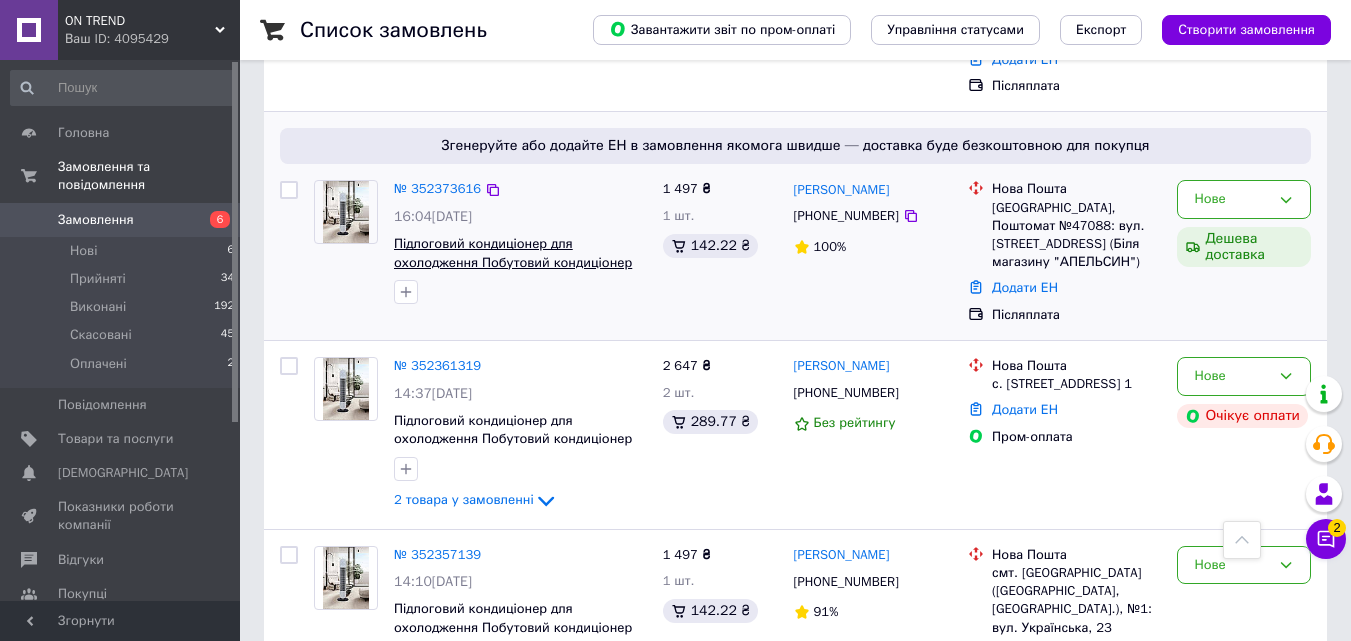 scroll, scrollTop: 800, scrollLeft: 0, axis: vertical 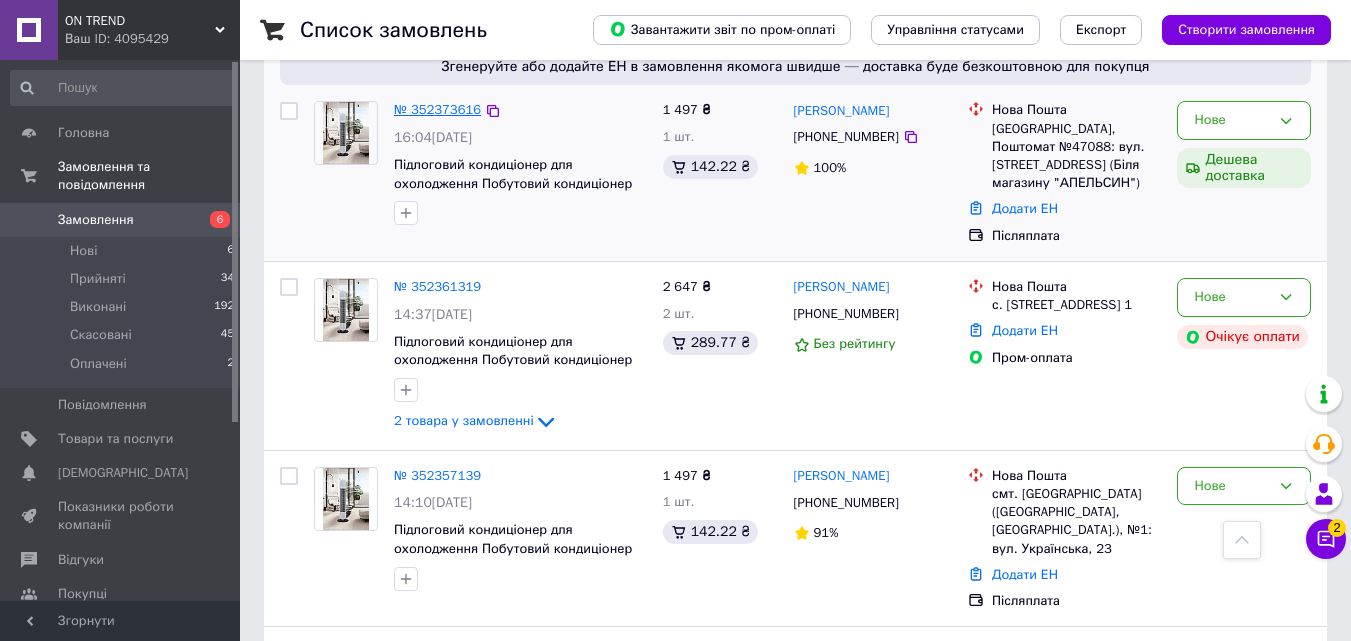 click on "№ 352373616" at bounding box center (437, 109) 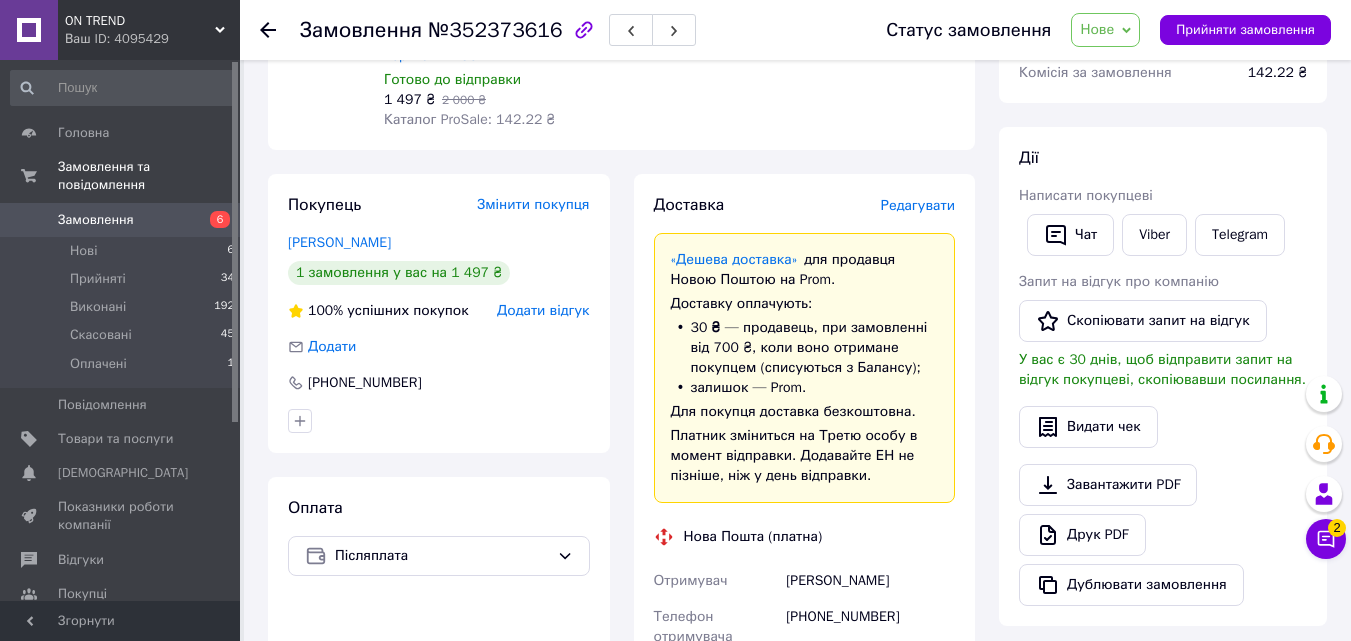scroll, scrollTop: 300, scrollLeft: 0, axis: vertical 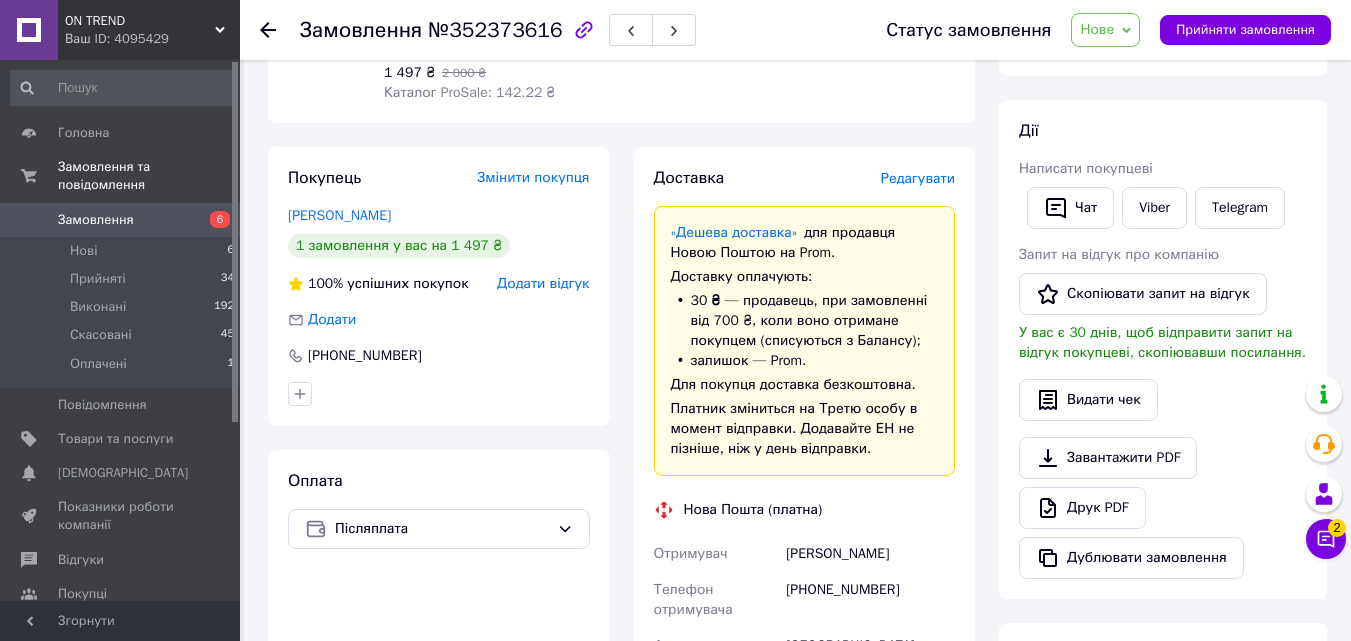 click on "Замовлення" at bounding box center [121, 220] 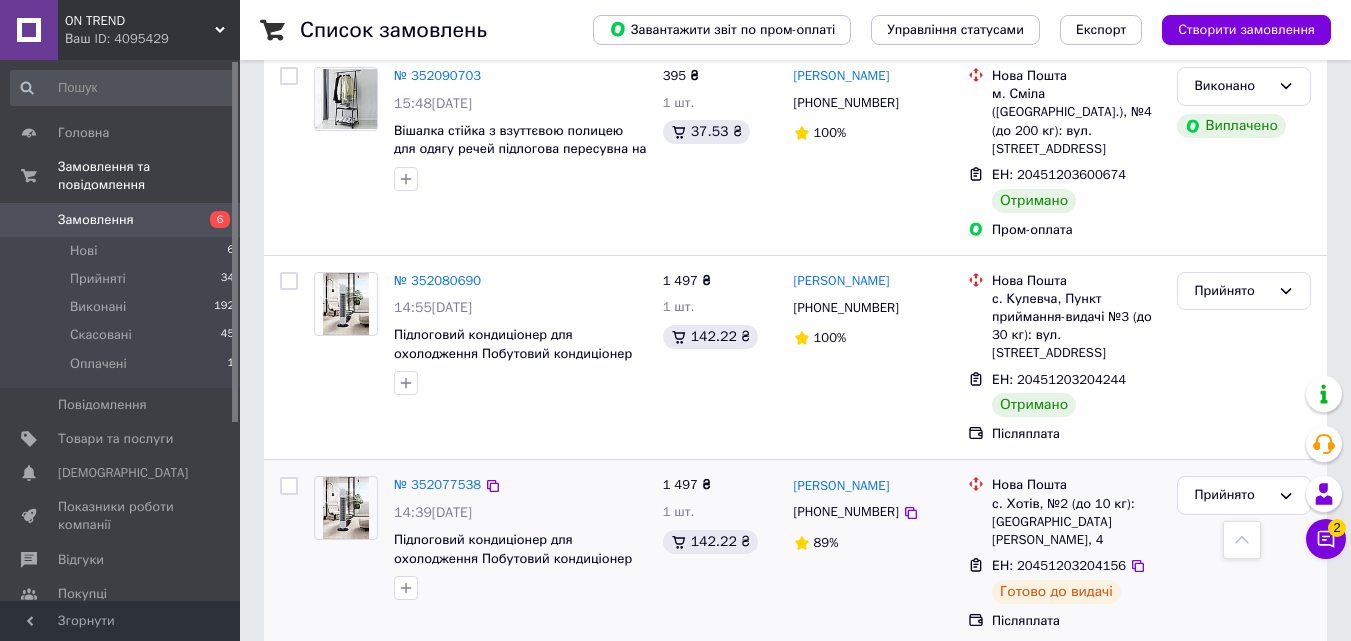 scroll, scrollTop: 3700, scrollLeft: 0, axis: vertical 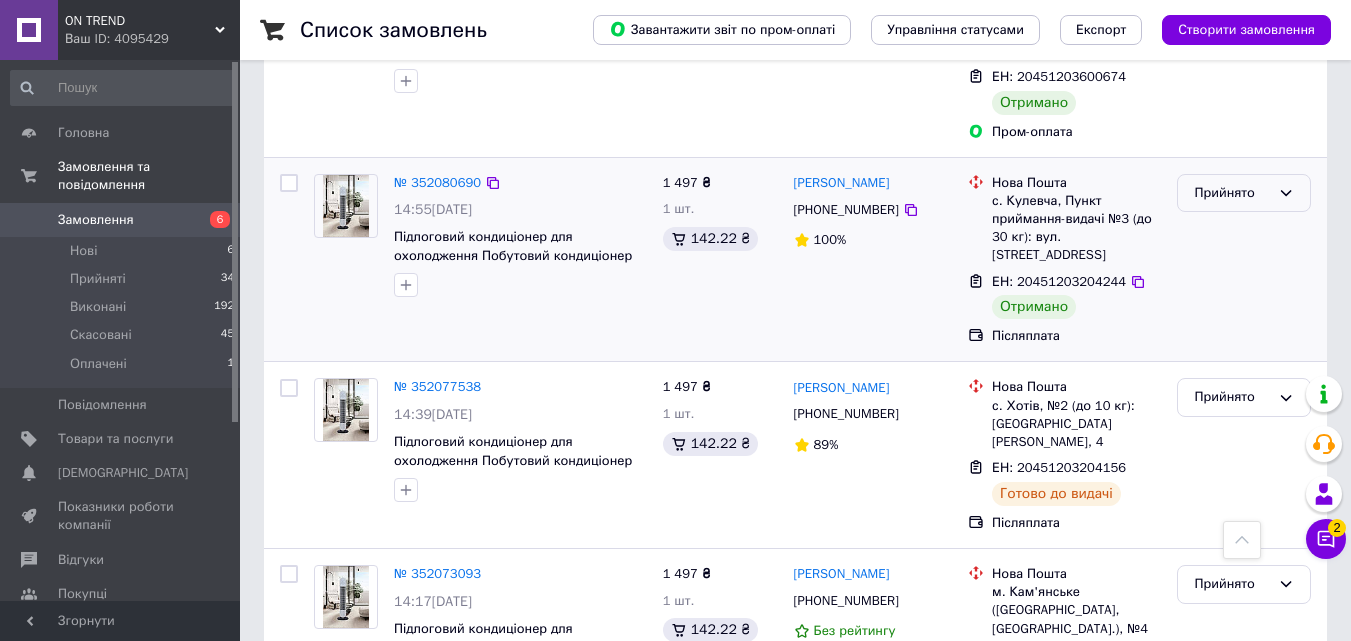 click on "Прийнято" at bounding box center [1244, 193] 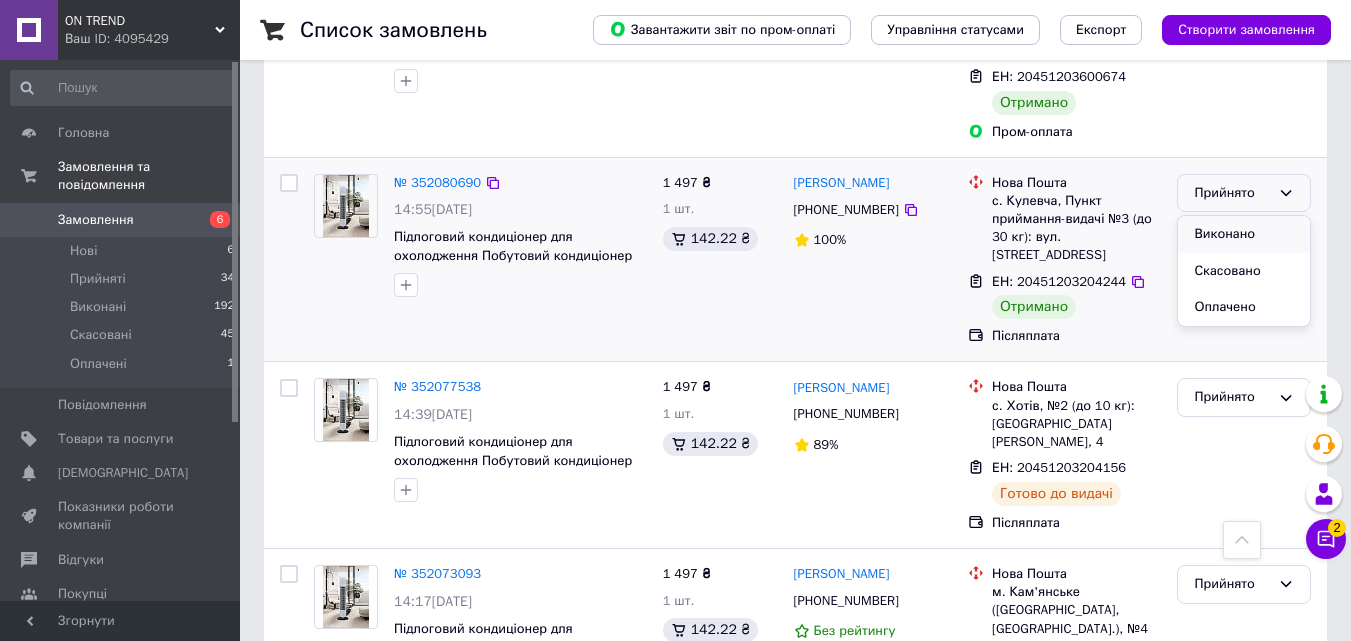 click on "Виконано" at bounding box center [1244, 234] 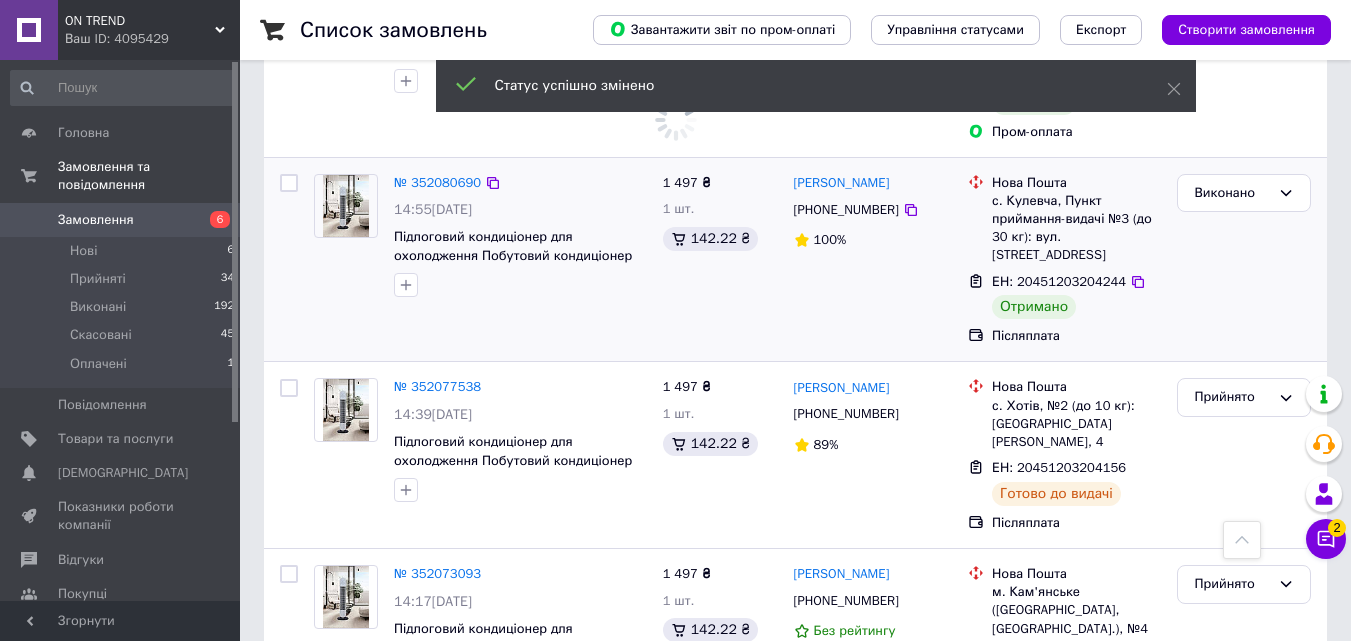 scroll, scrollTop: 4100, scrollLeft: 0, axis: vertical 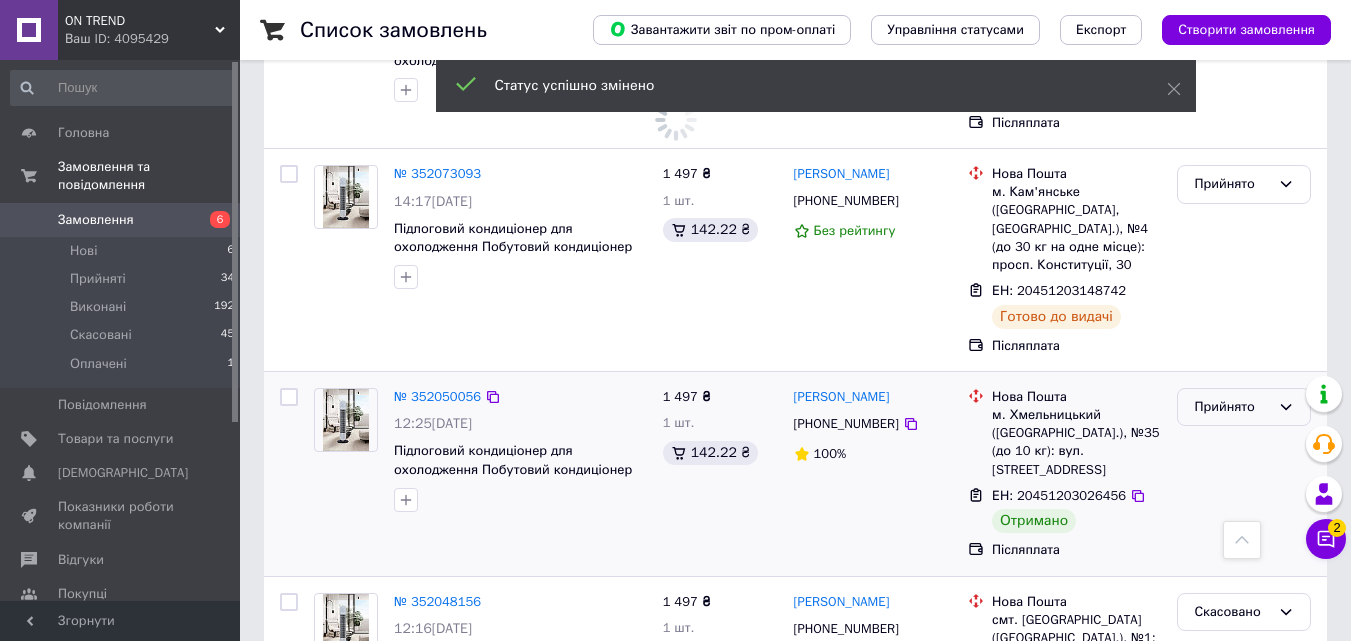 click on "Прийнято" at bounding box center (1232, 407) 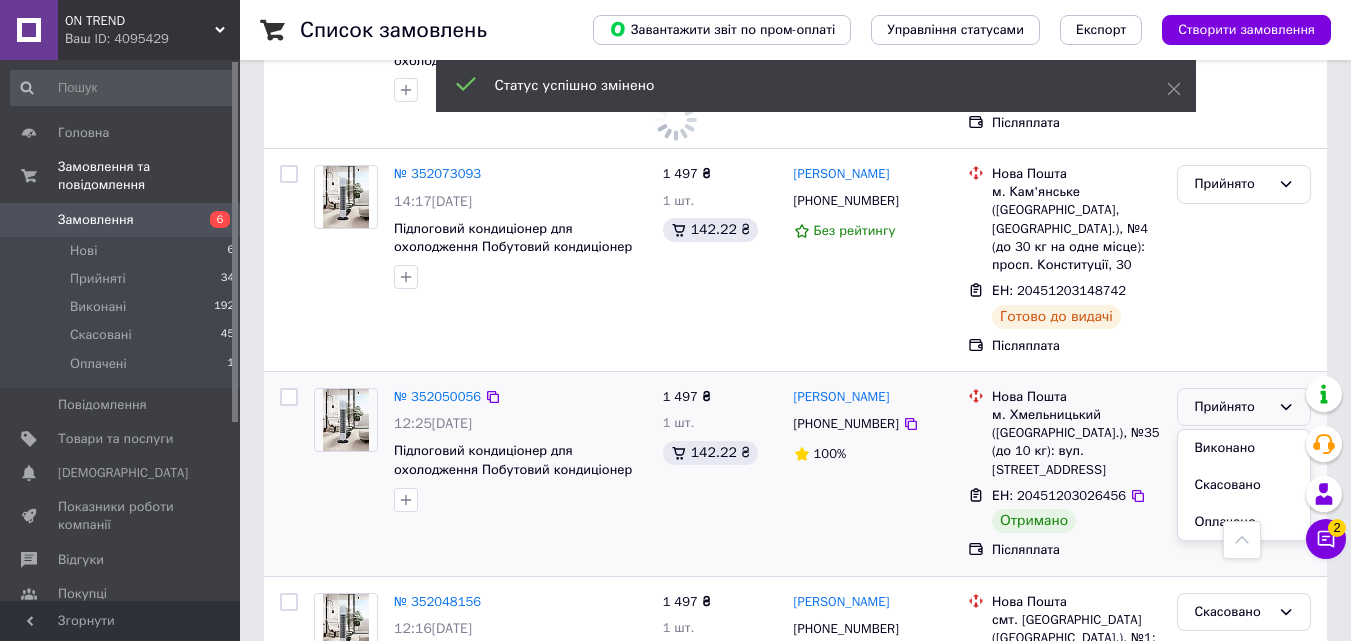click on "Виконано" at bounding box center (1244, 448) 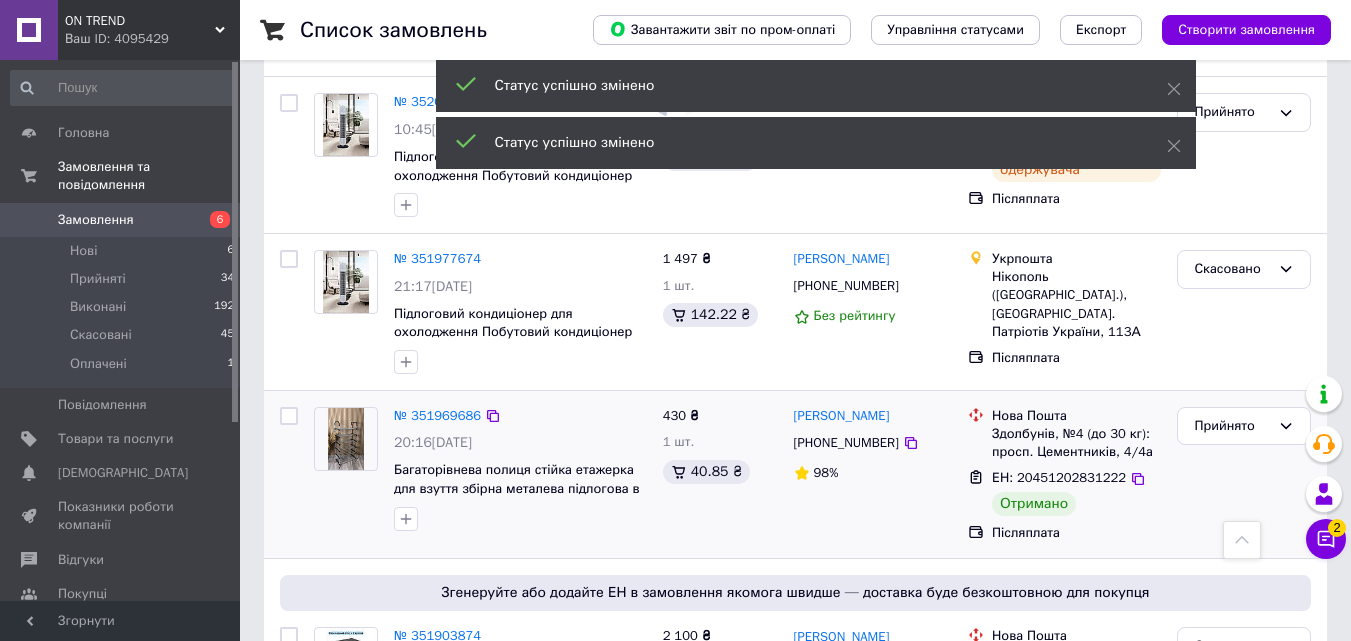 scroll, scrollTop: 5000, scrollLeft: 0, axis: vertical 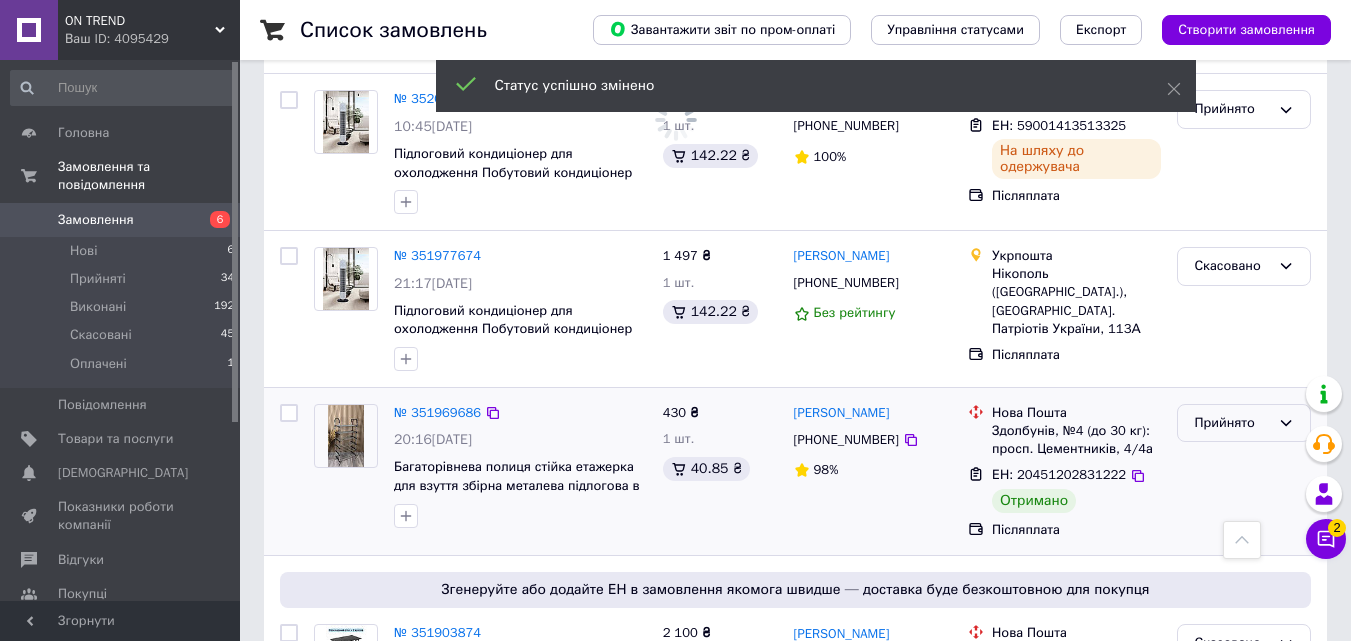 click on "Прийнято" at bounding box center (1232, 423) 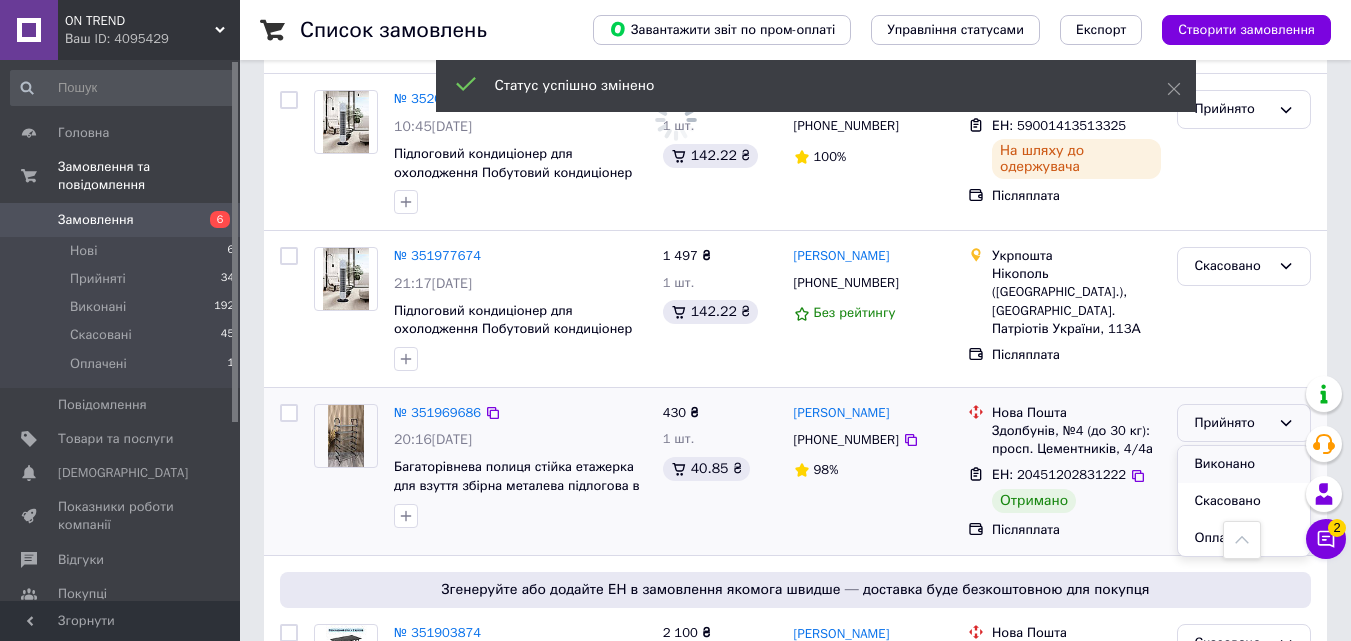 click on "Виконано" at bounding box center [1244, 464] 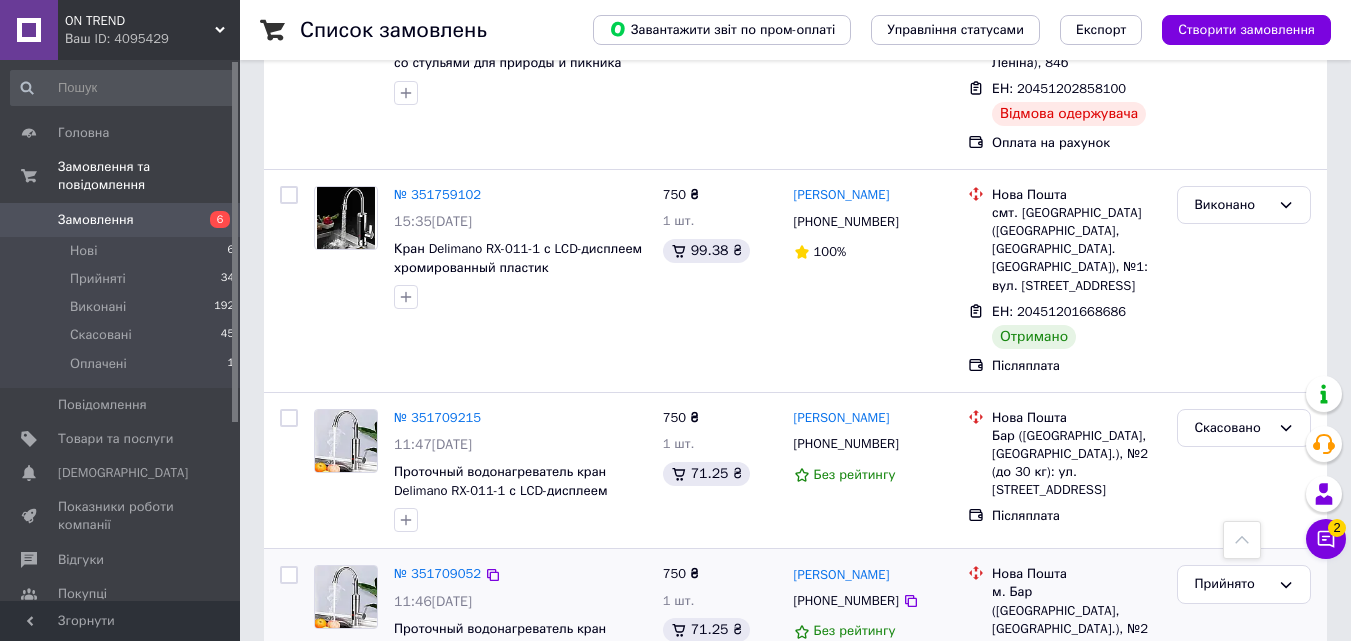 scroll, scrollTop: 7811, scrollLeft: 0, axis: vertical 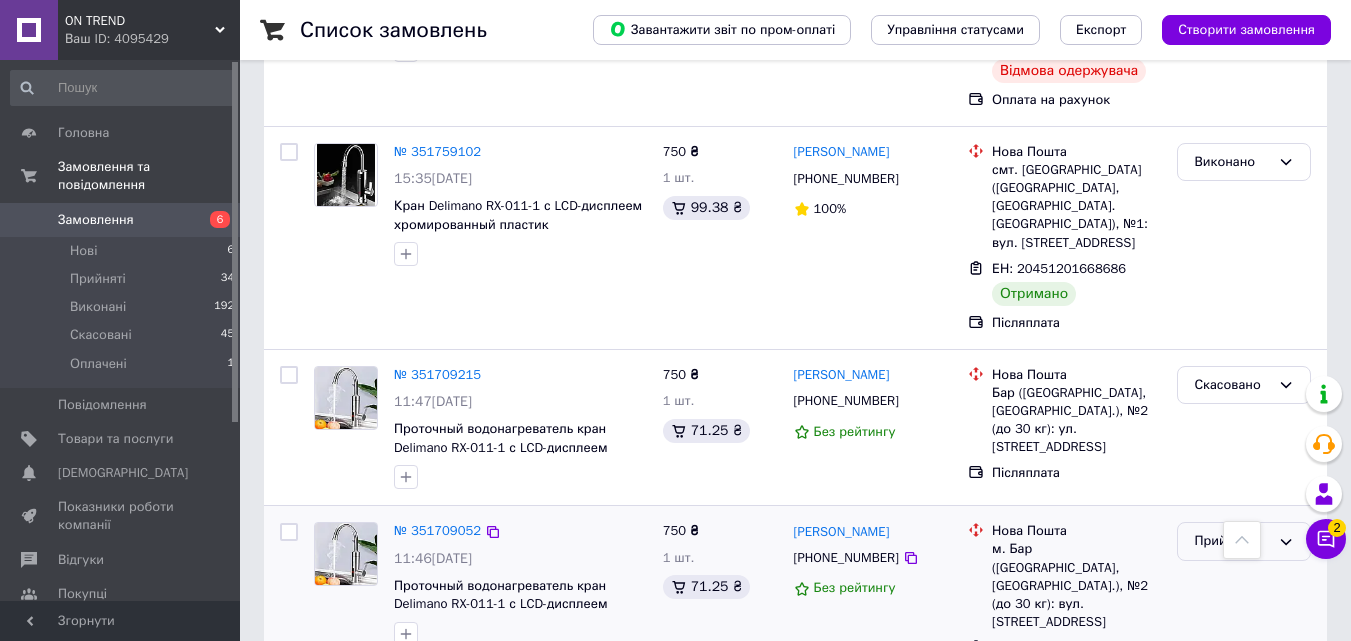 click on "Прийнято" at bounding box center [1232, 541] 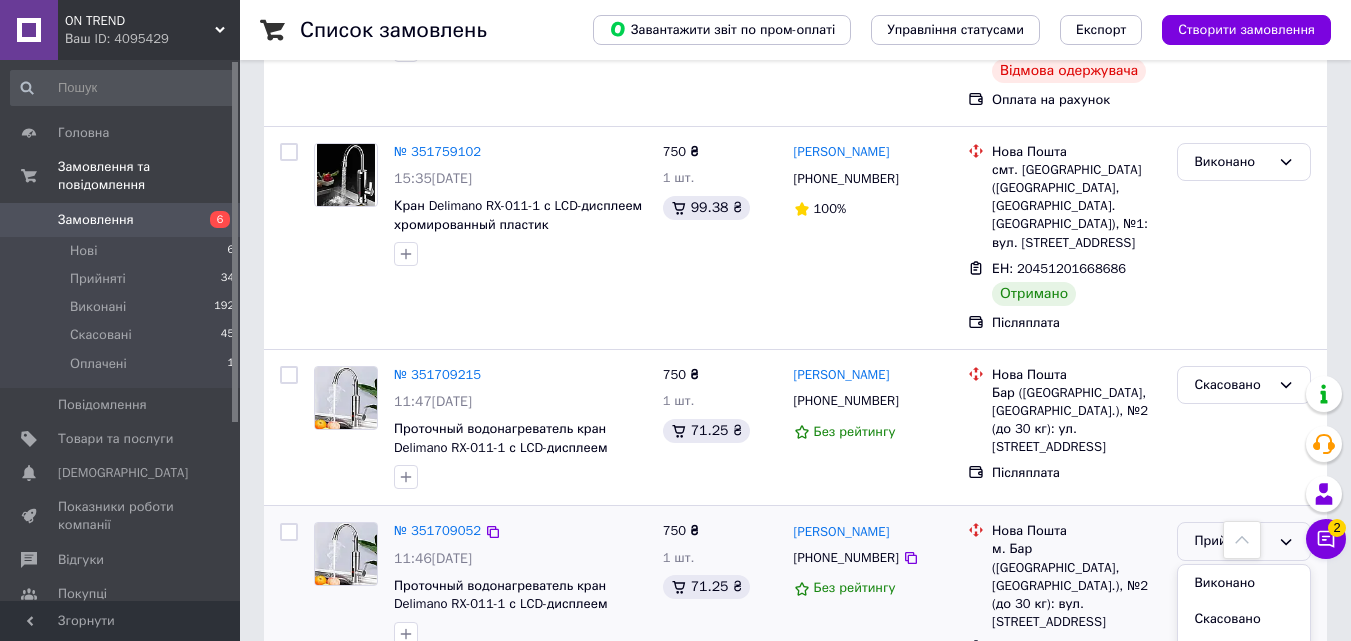click on "Виконано" at bounding box center [1244, 583] 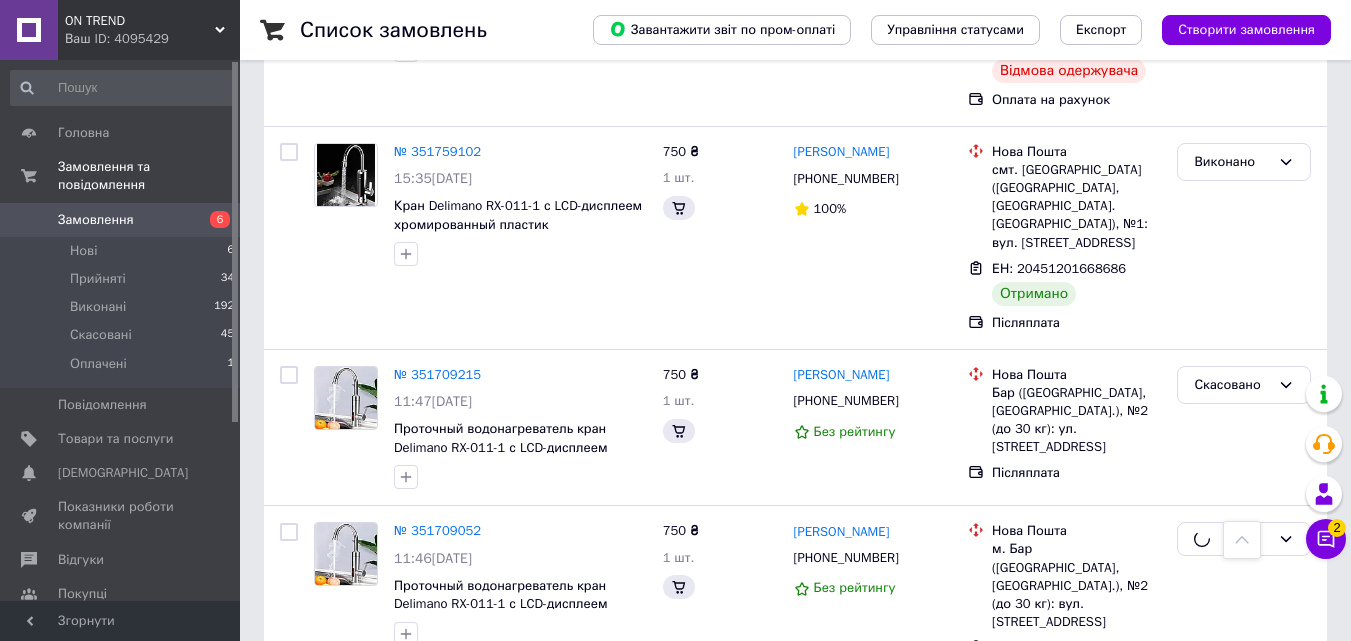 scroll, scrollTop: 8011, scrollLeft: 0, axis: vertical 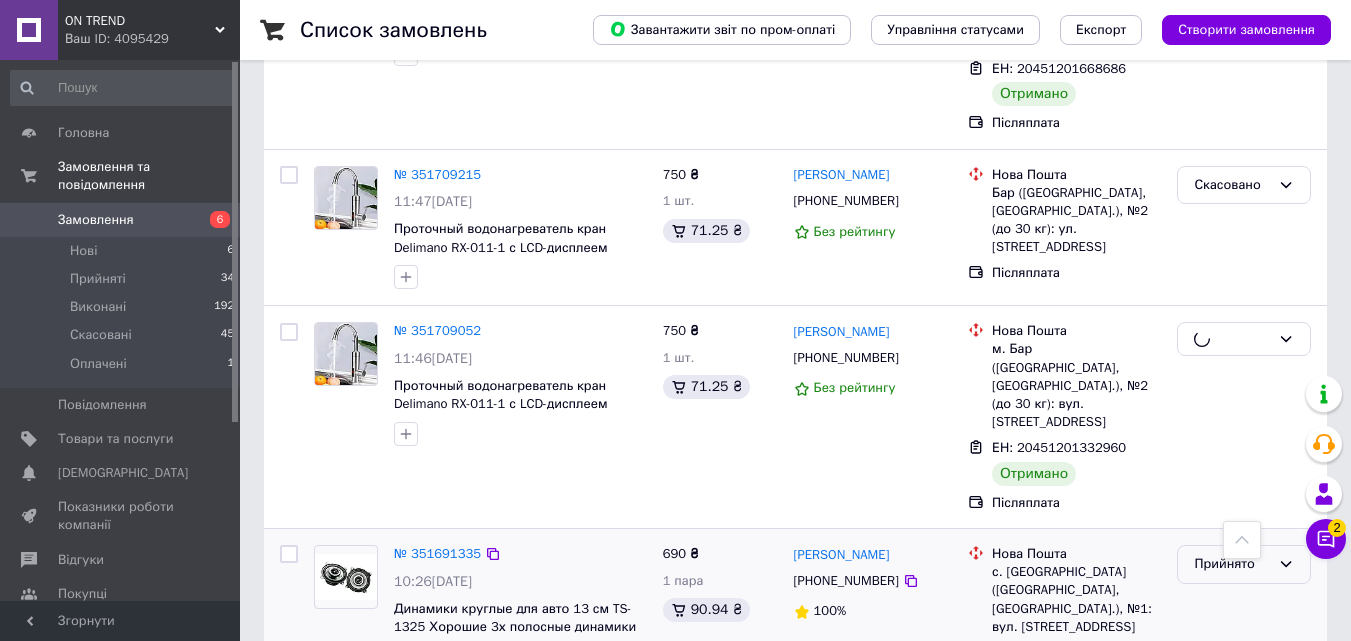 click on "Прийнято" at bounding box center (1232, 564) 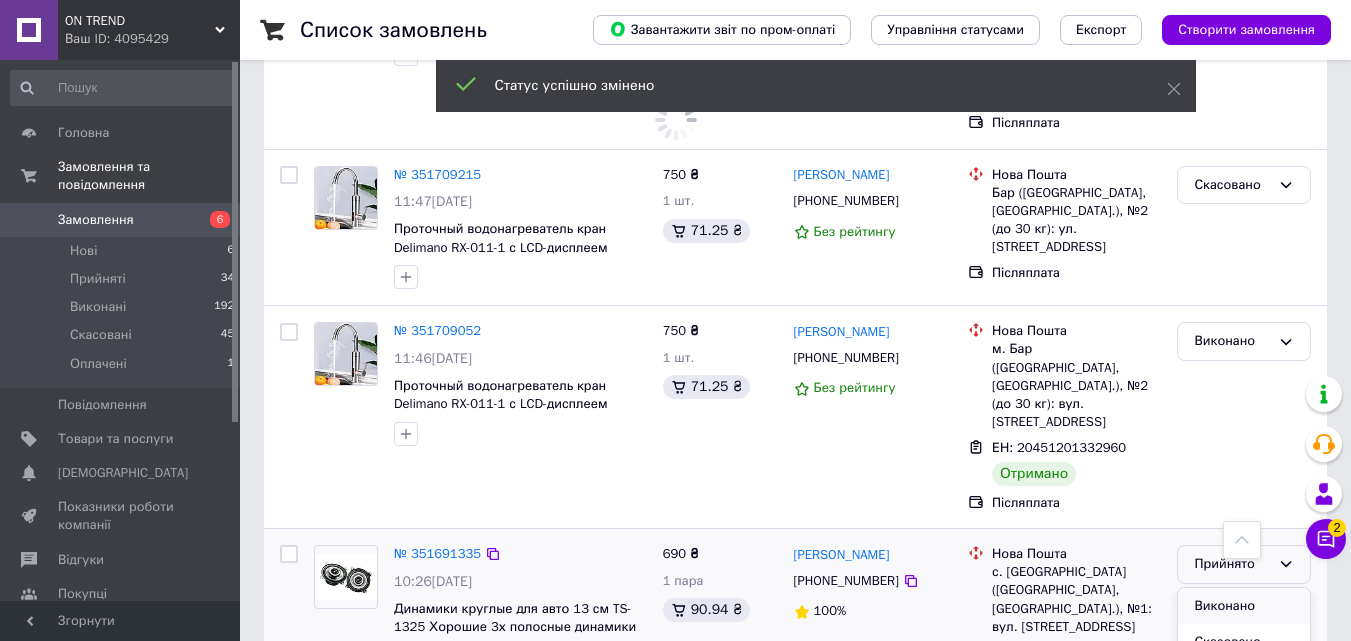 click on "Виконано" at bounding box center [1244, 606] 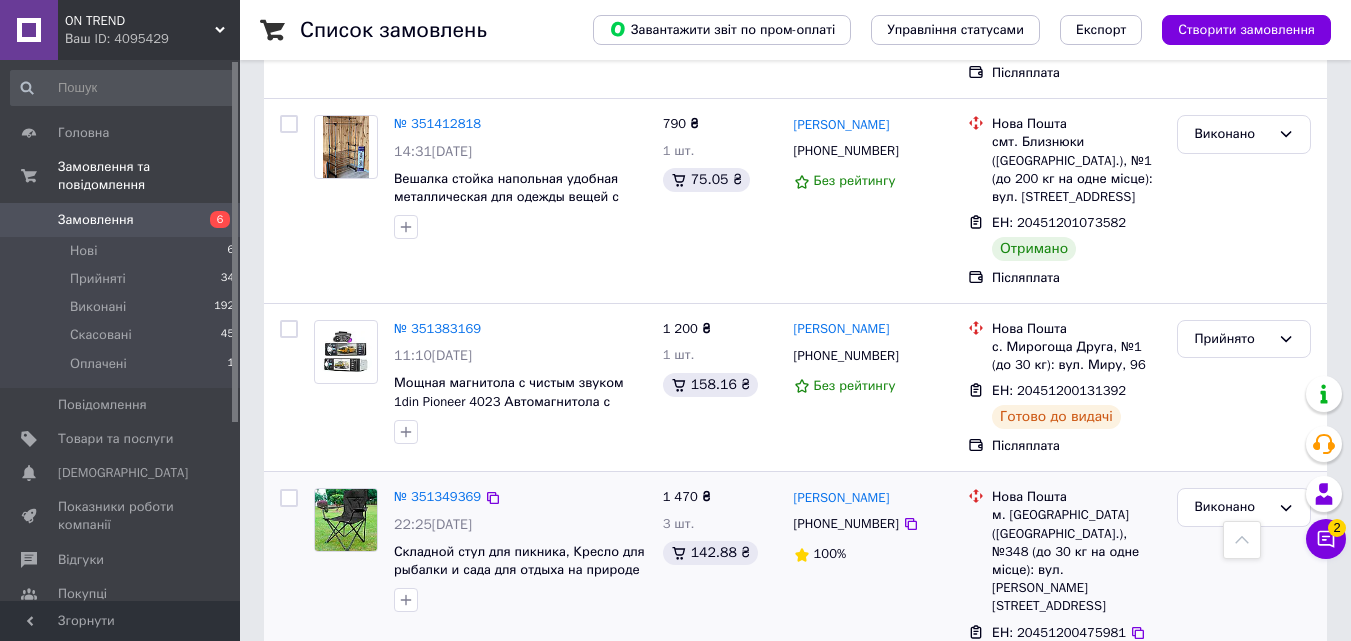 scroll, scrollTop: 10711, scrollLeft: 0, axis: vertical 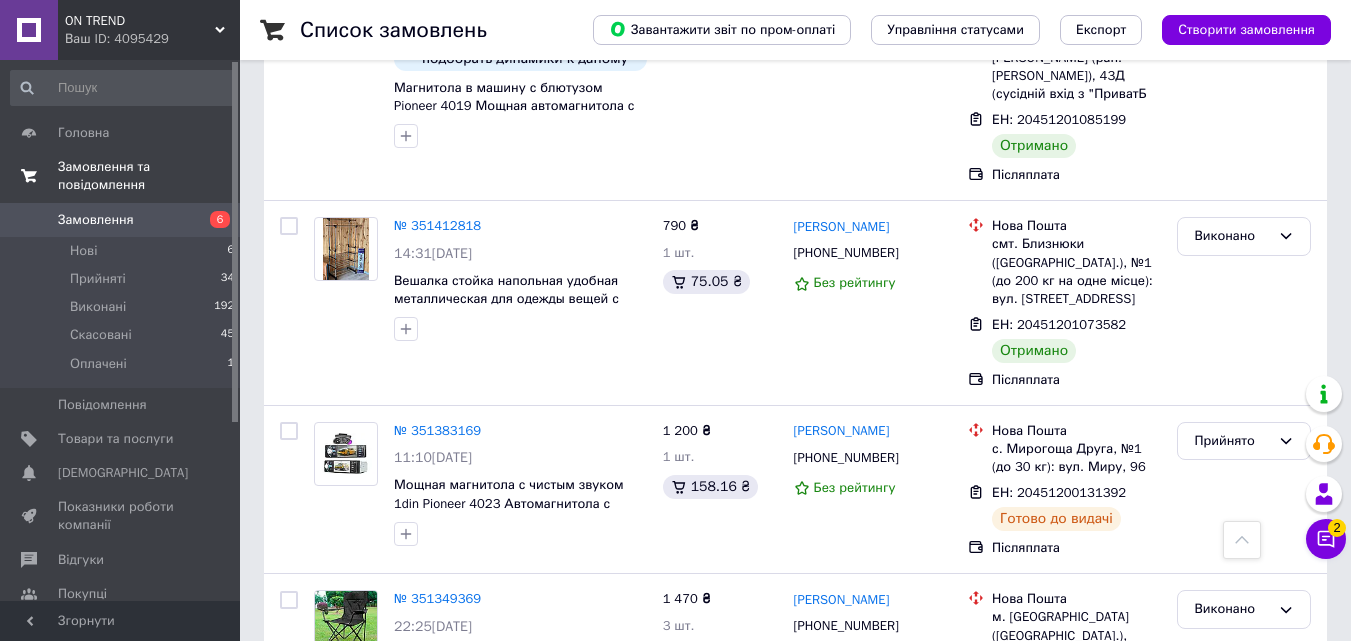 click on "Замовлення та повідомлення" at bounding box center (123, 176) 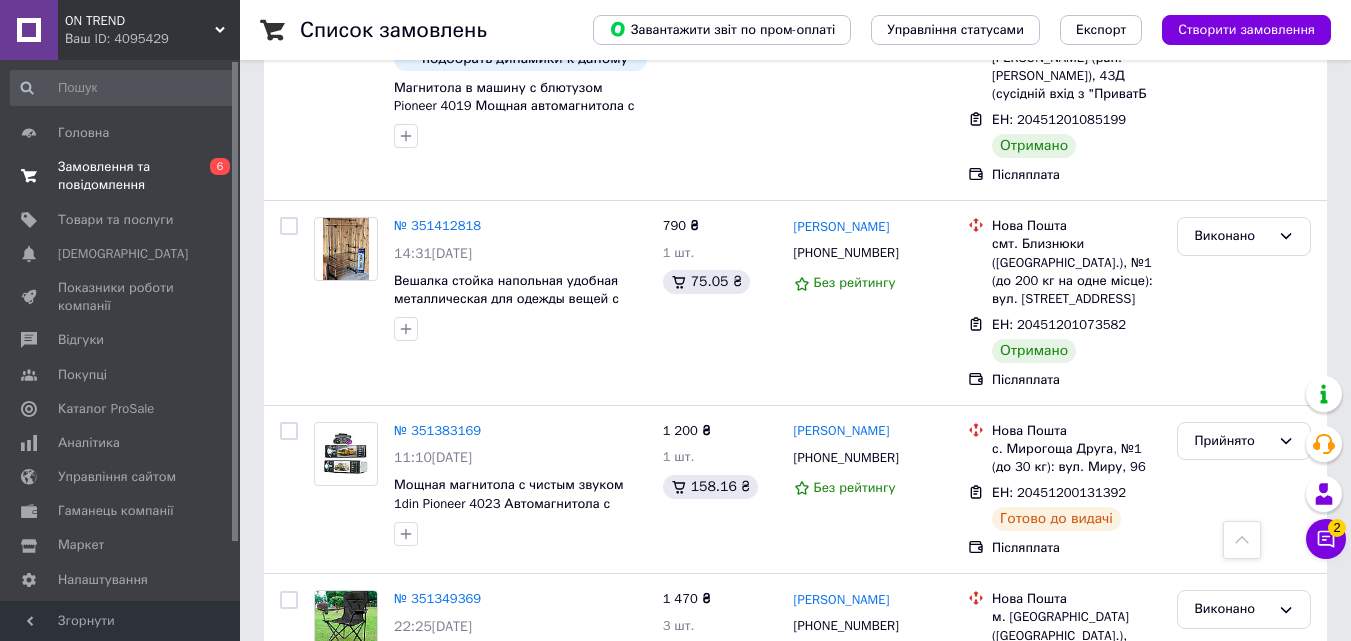 click on "Замовлення та повідомлення 0 6" at bounding box center [123, 176] 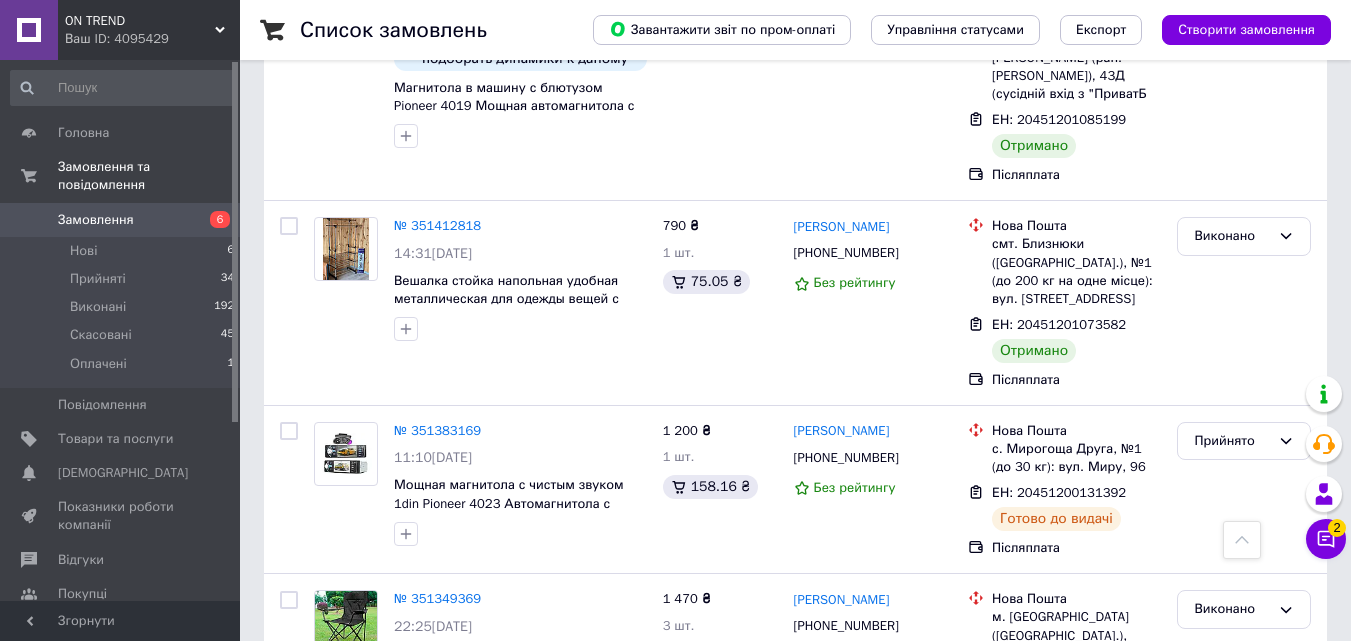 click on "Замовлення" at bounding box center (121, 220) 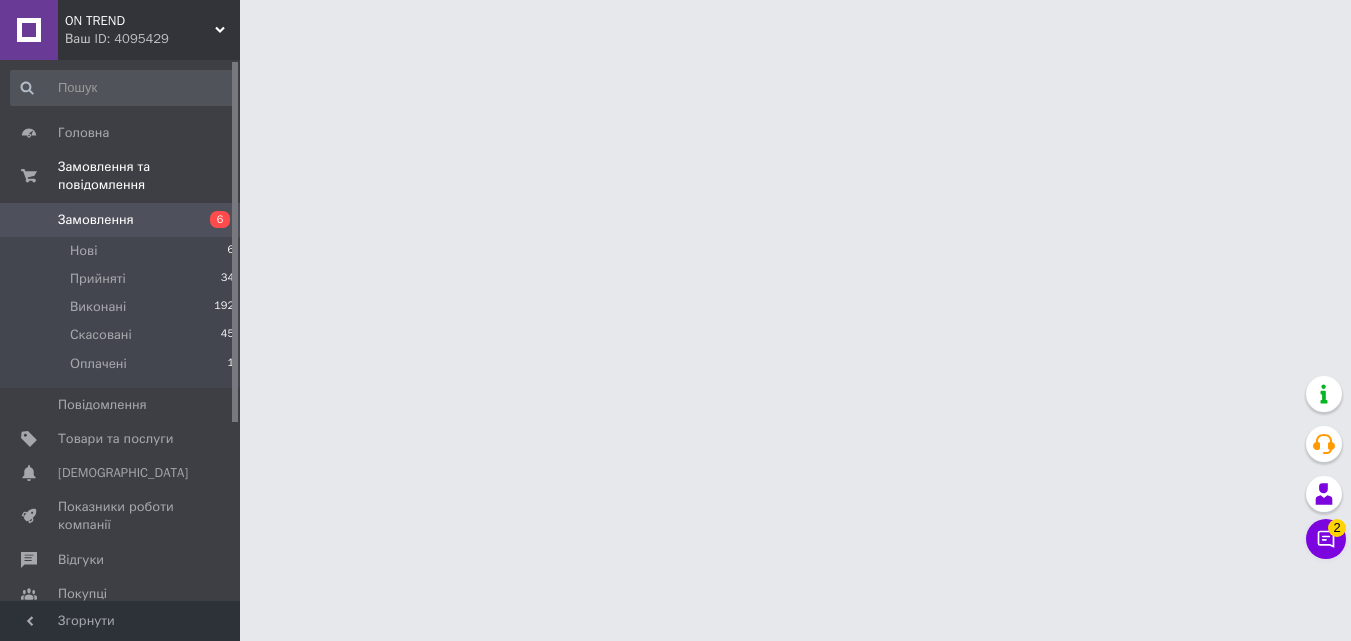 scroll, scrollTop: 0, scrollLeft: 0, axis: both 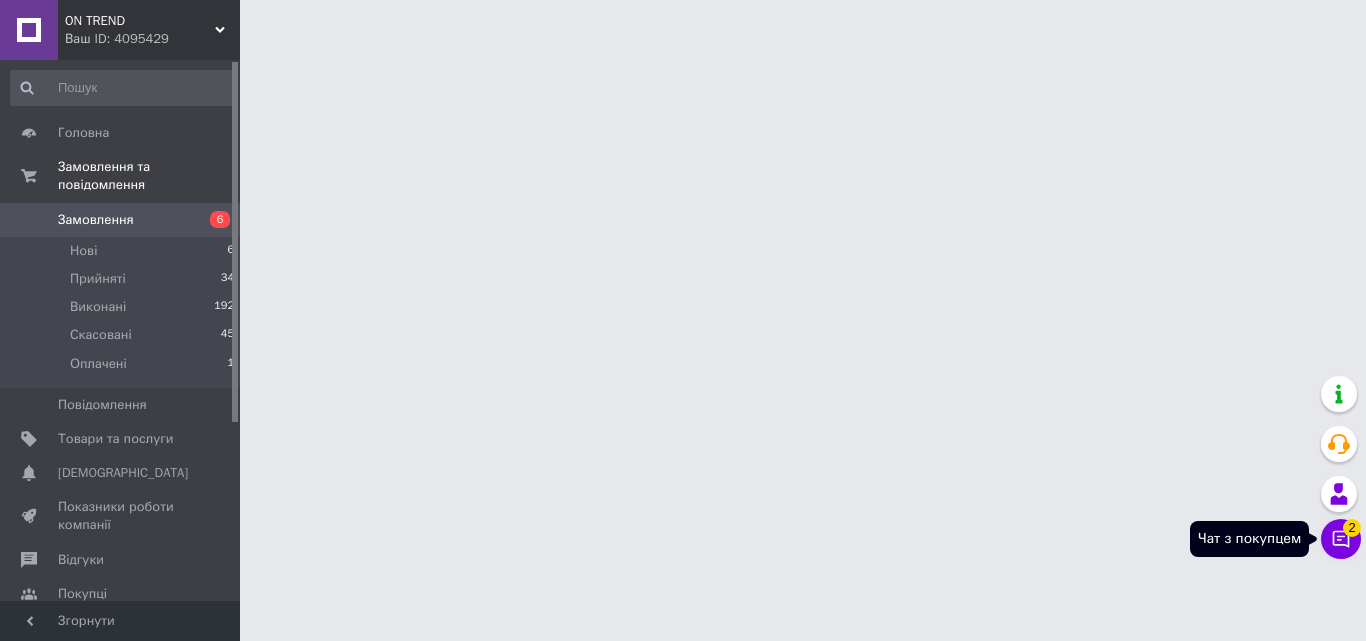 click on "2" at bounding box center [1352, 528] 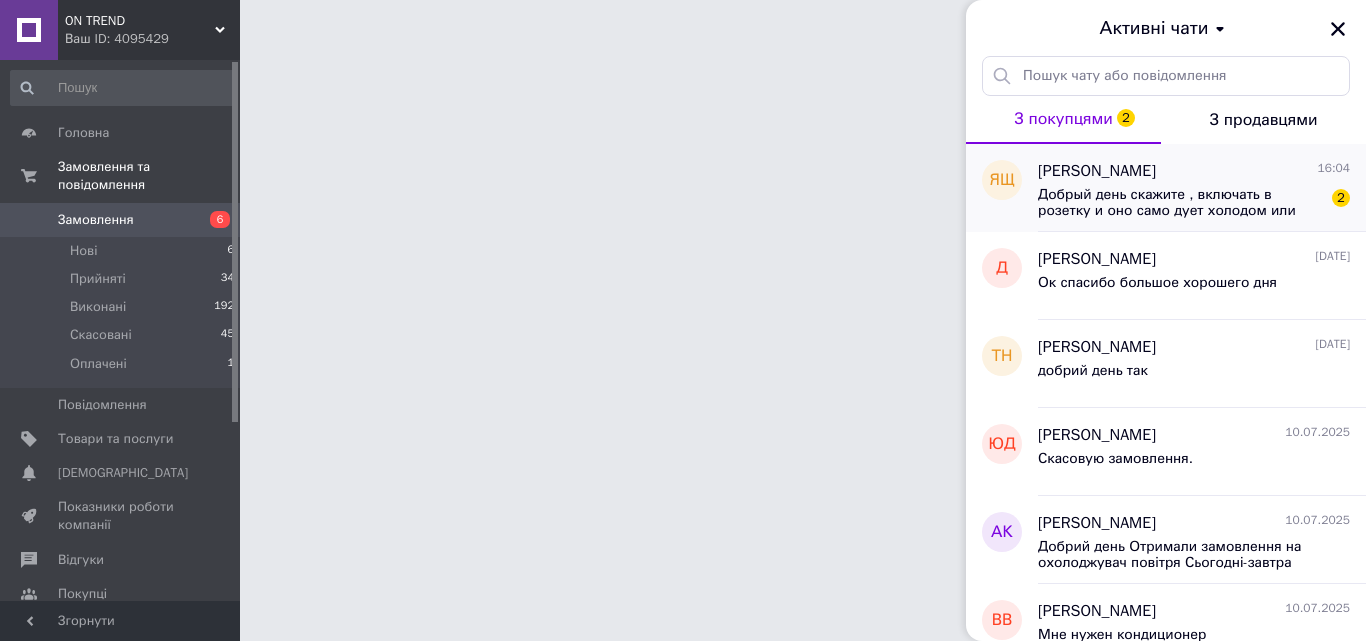 click on "[PERSON_NAME] 16:04" at bounding box center (1194, 171) 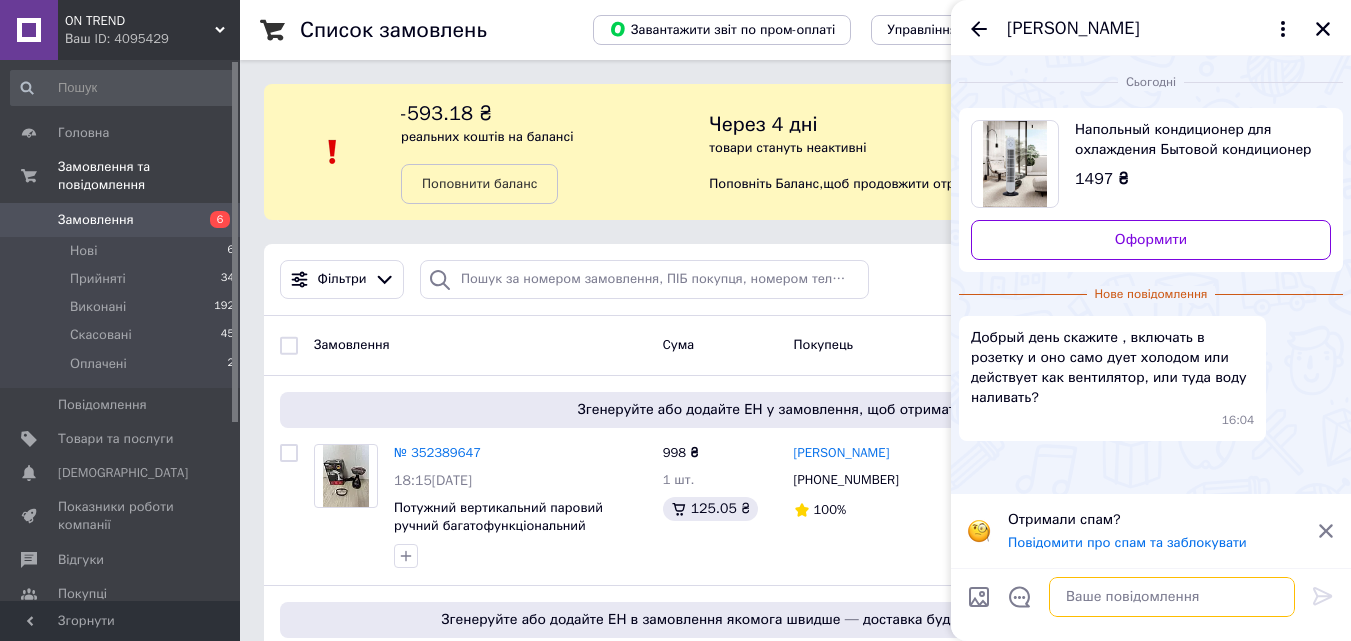 click at bounding box center [1172, 597] 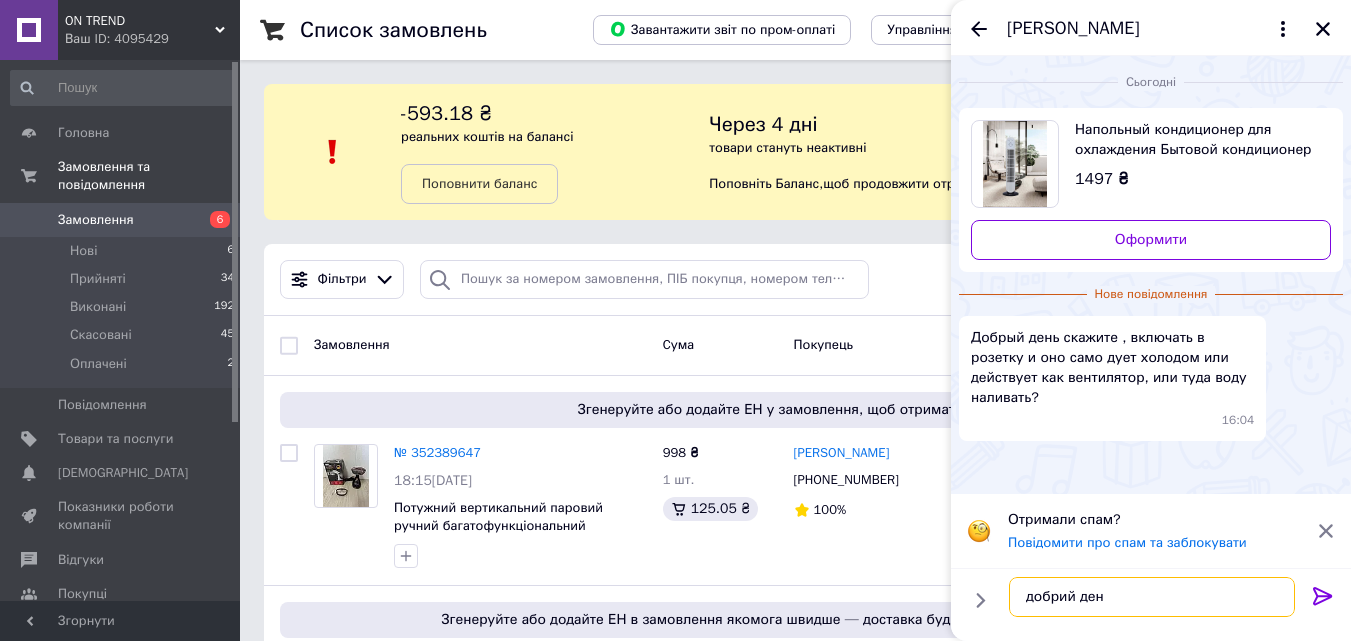 type on "добрий день" 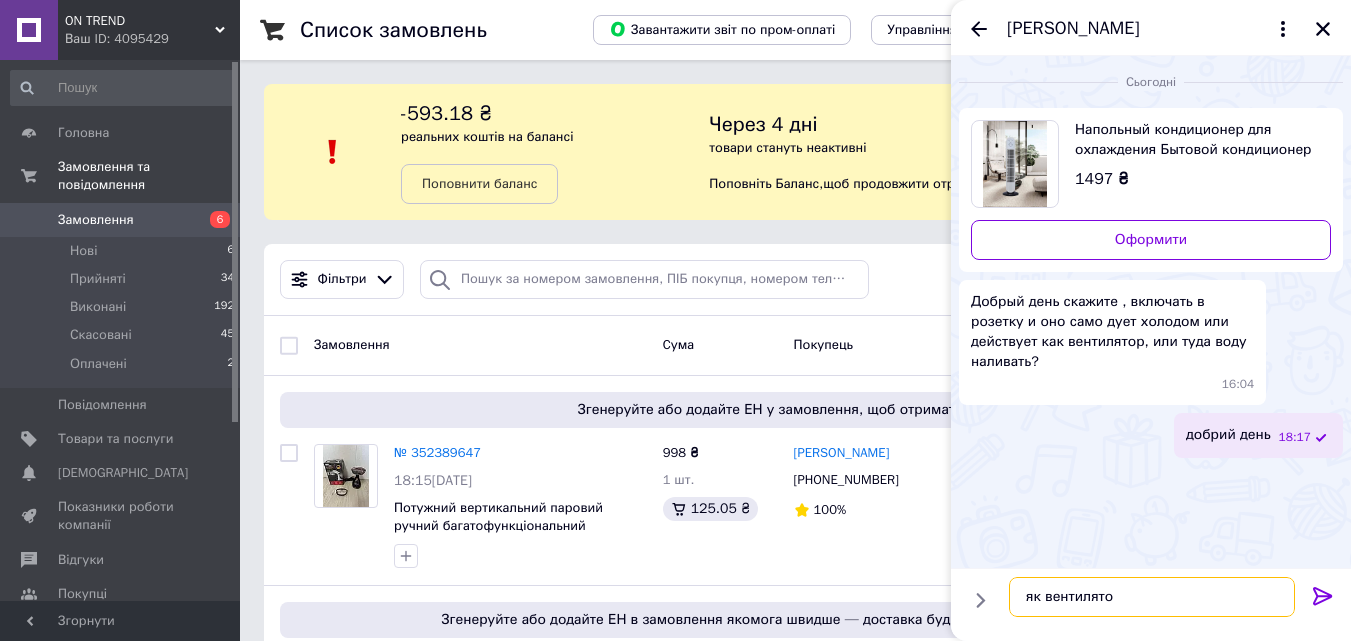 type on "як вентилятор" 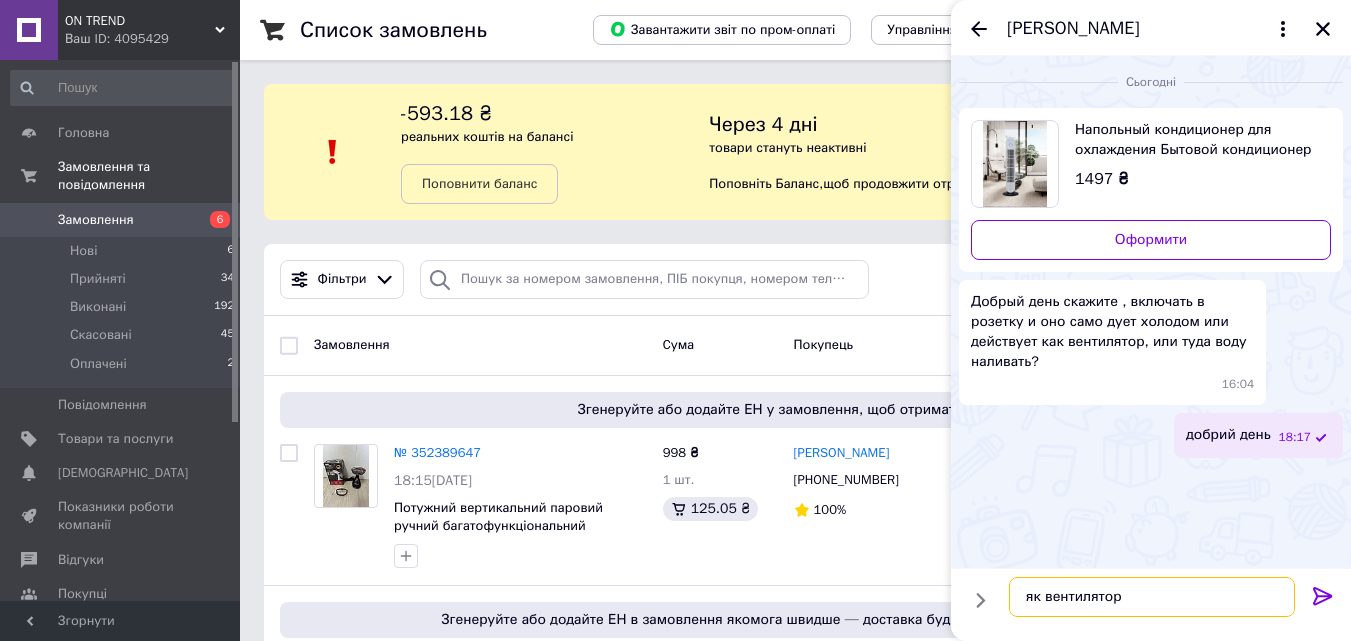 type 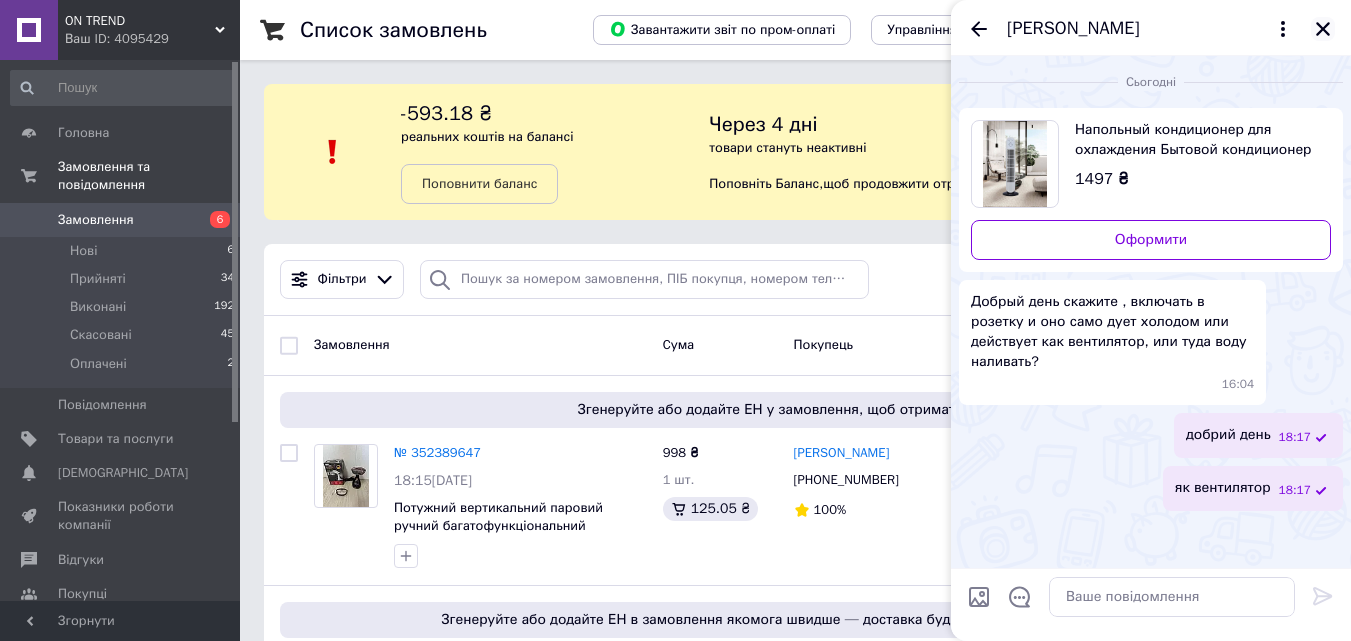click 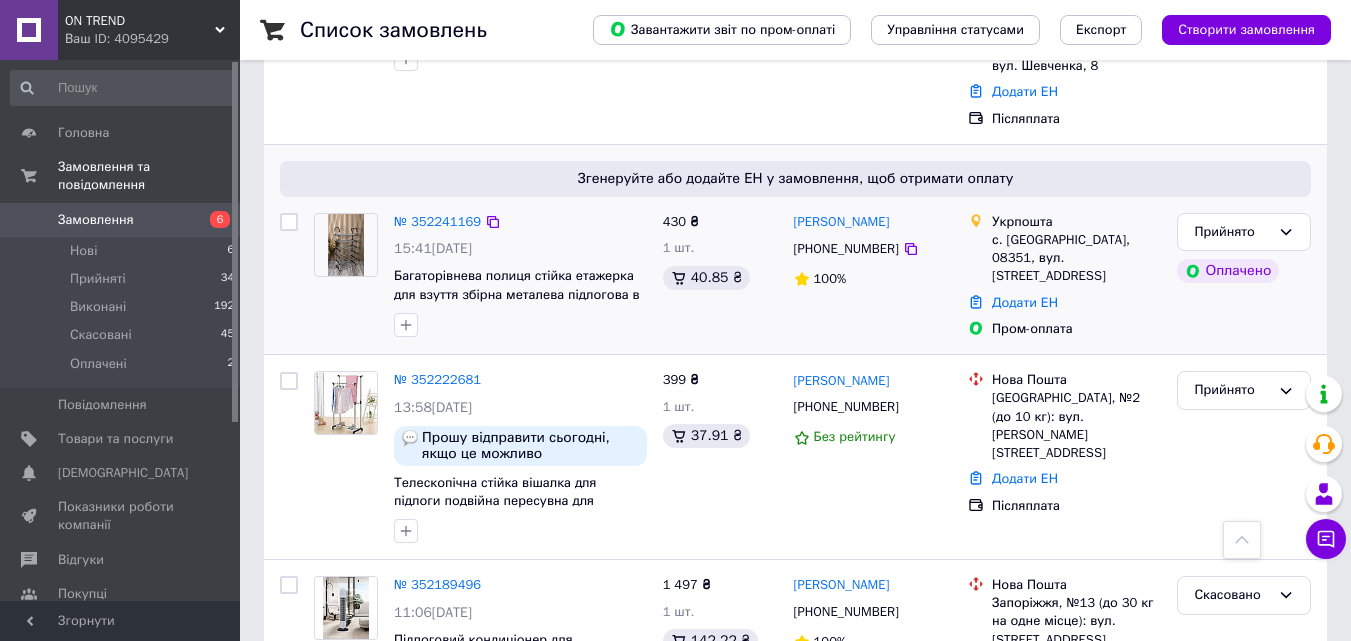 scroll, scrollTop: 2000, scrollLeft: 0, axis: vertical 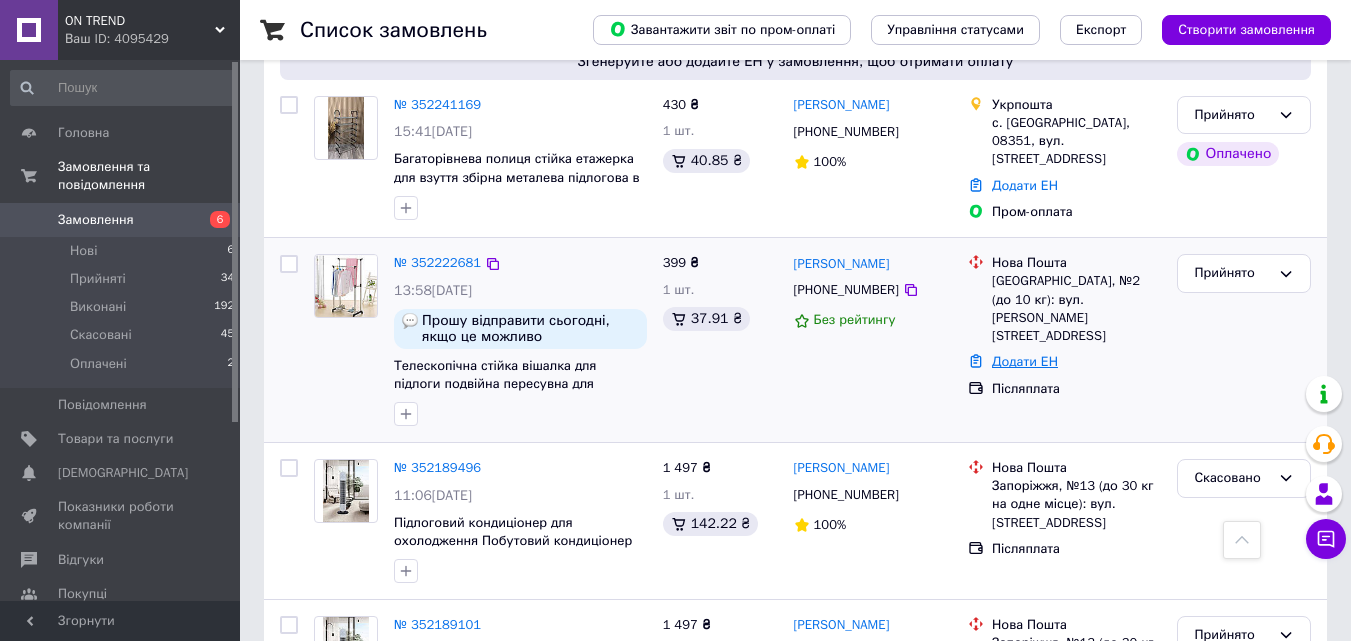 click on "Додати ЕН" at bounding box center (1025, 361) 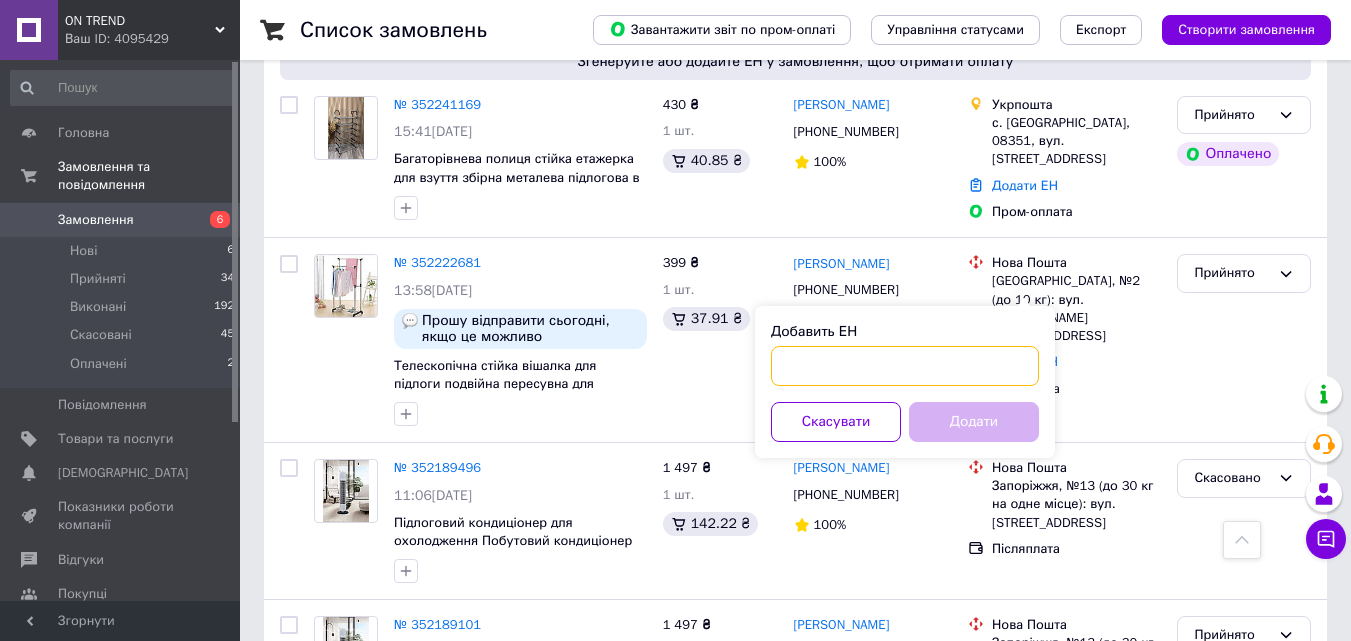 click on "Добавить ЕН" at bounding box center (905, 366) 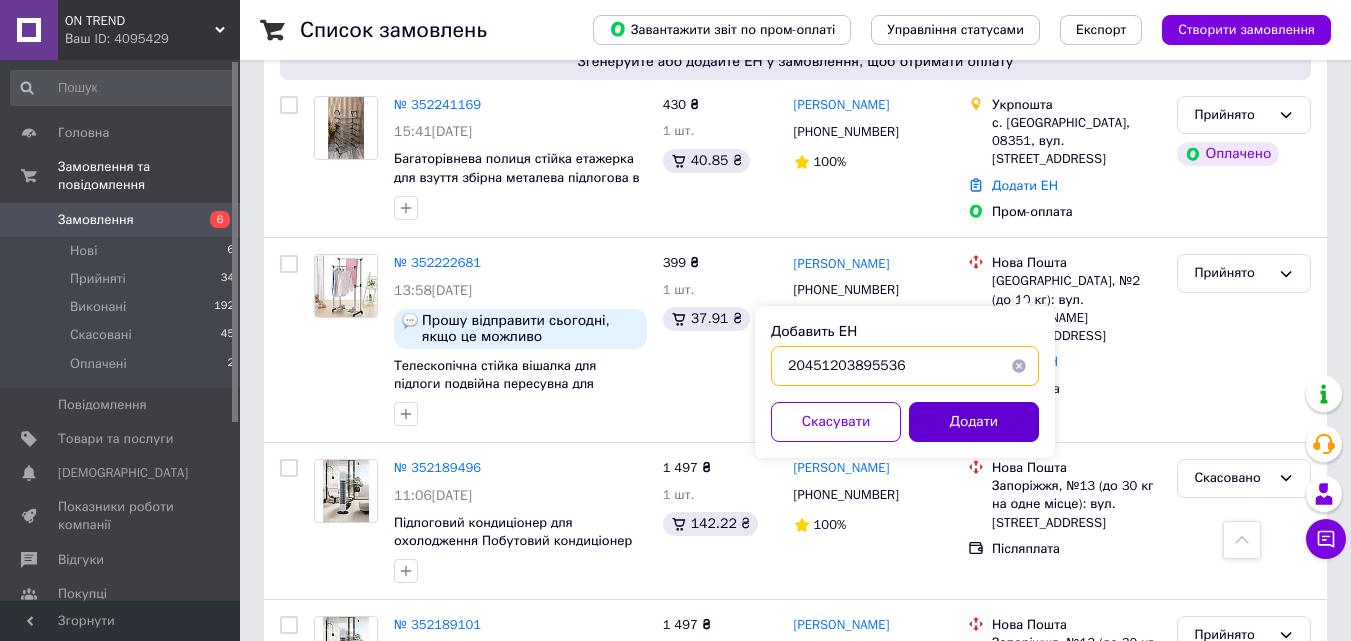 type on "20451203895536" 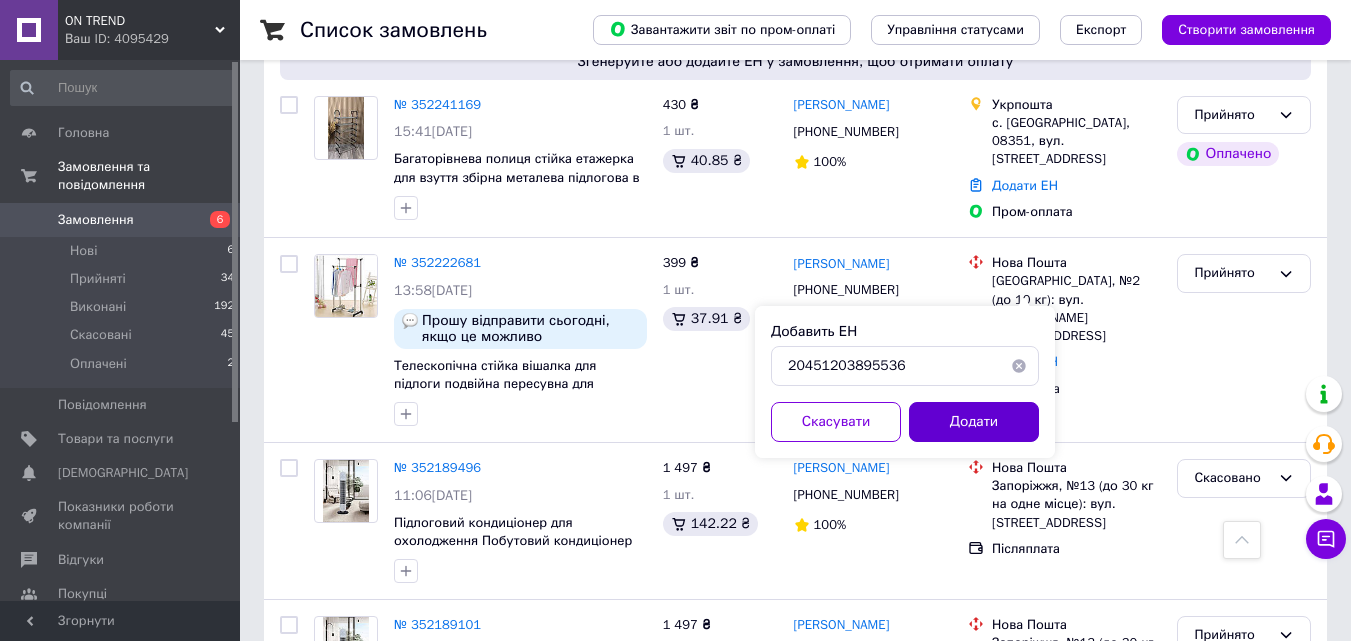 click on "Додати" at bounding box center [974, 422] 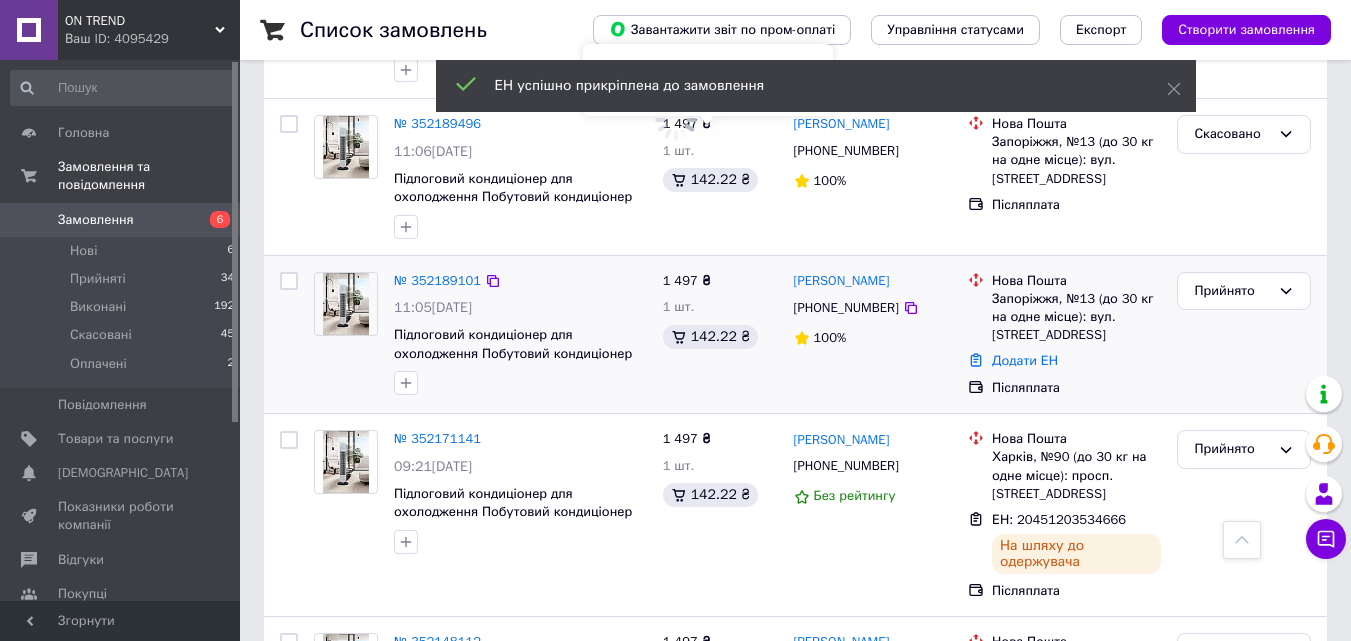 scroll, scrollTop: 2400, scrollLeft: 0, axis: vertical 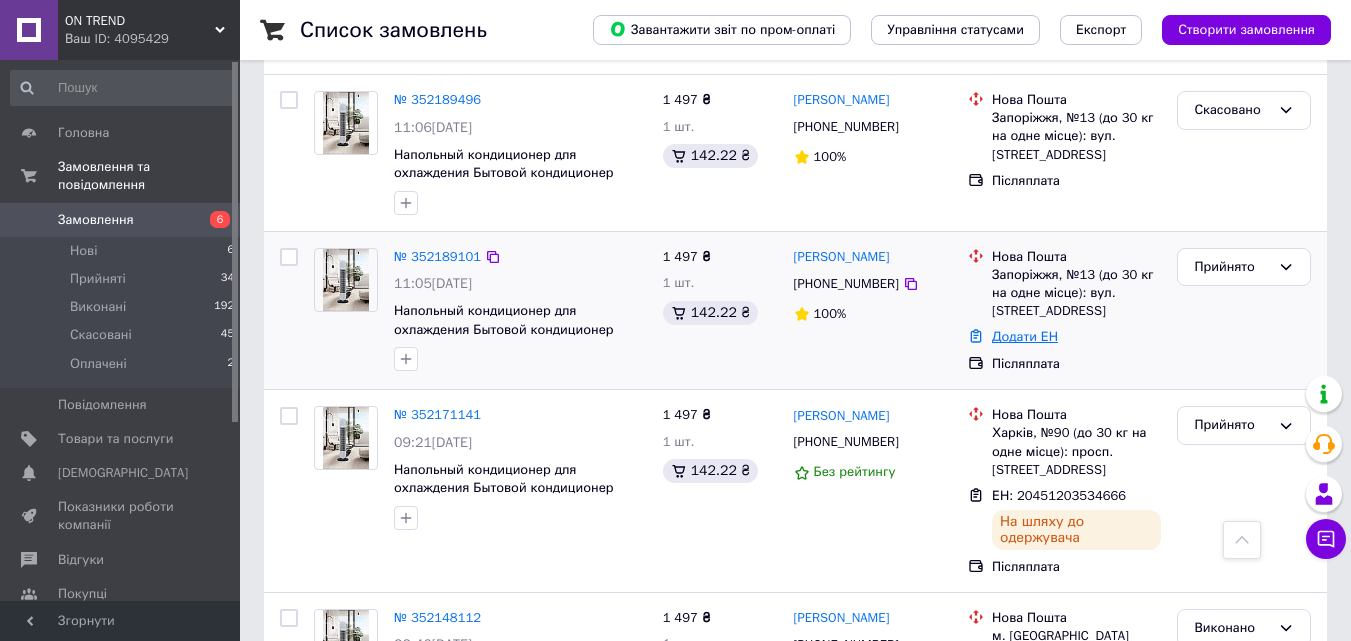 click on "Додати ЕН" at bounding box center (1025, 336) 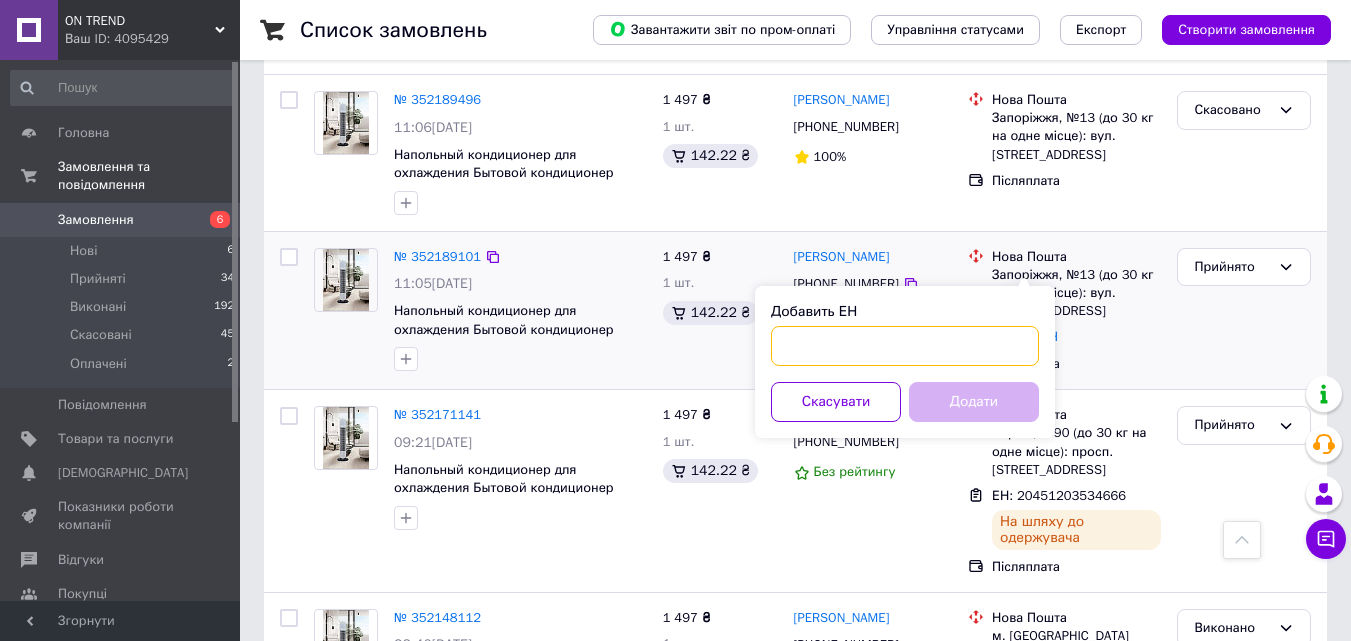 click on "Добавить ЕН" at bounding box center (905, 346) 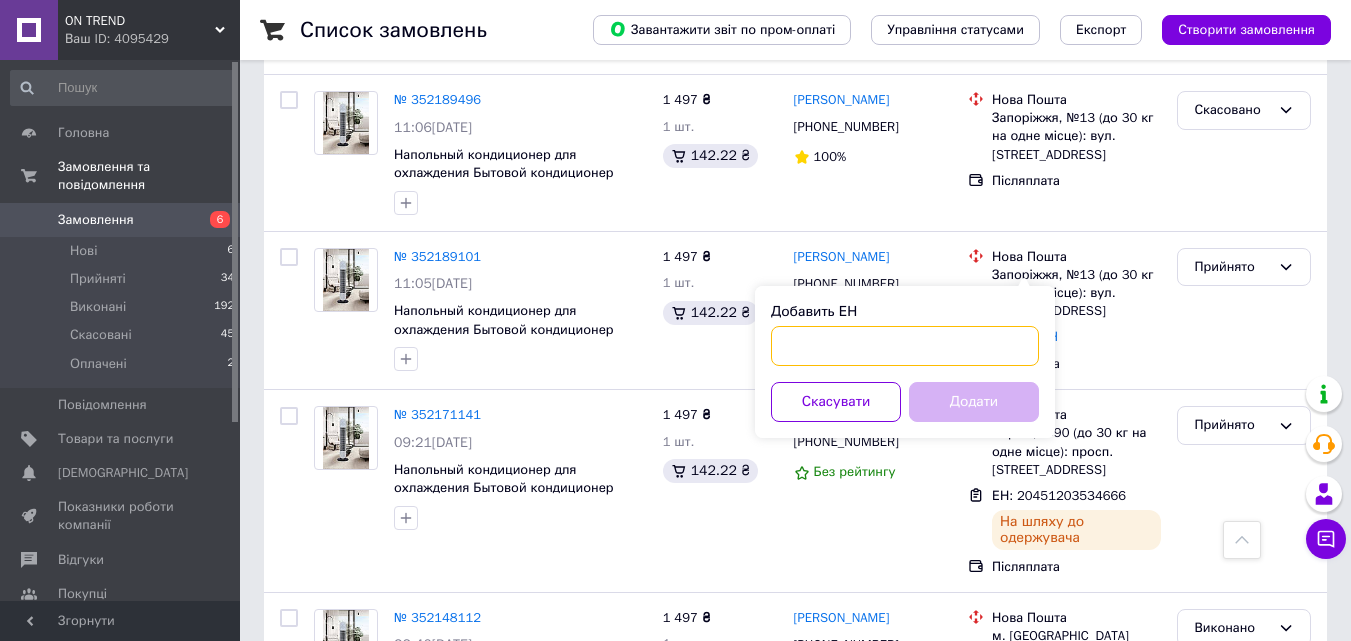 paste on "20451203672333" 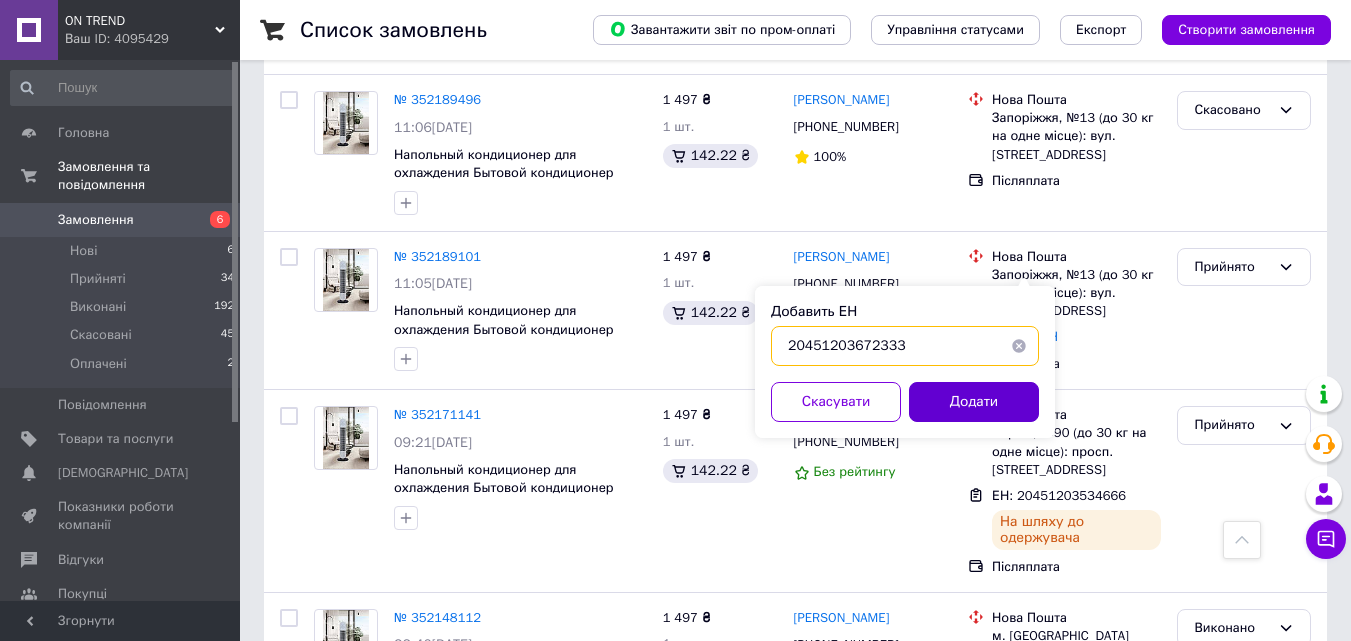 type on "20451203672333" 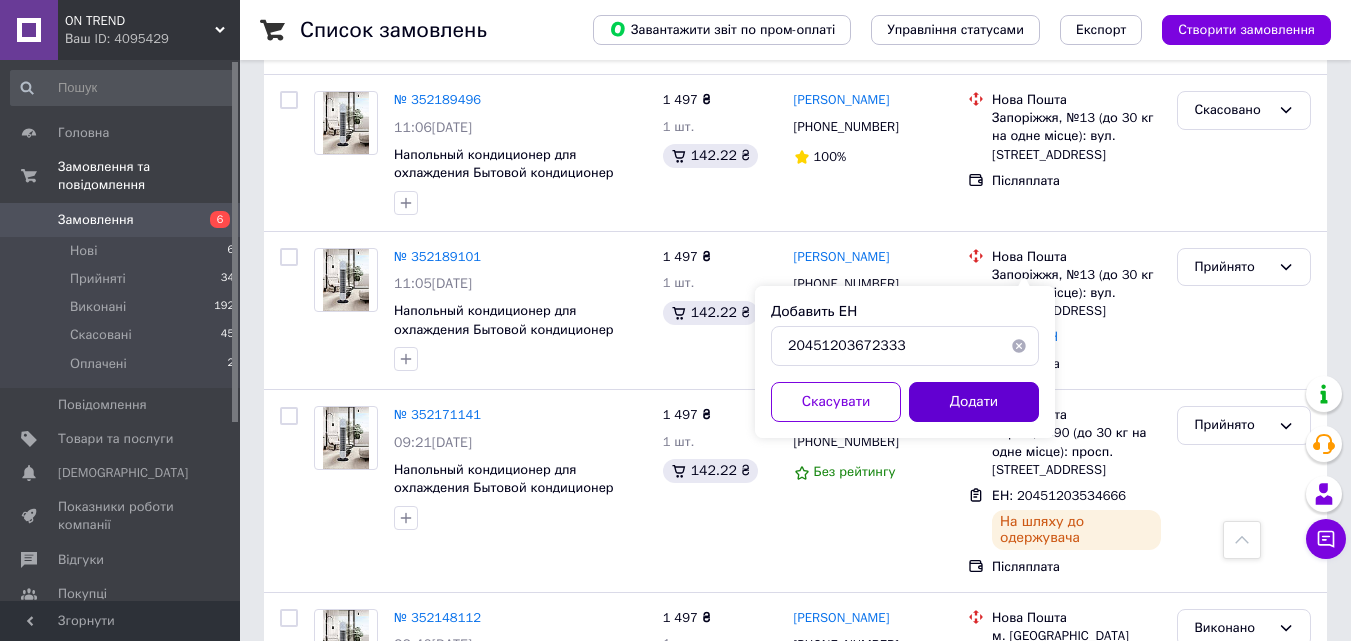 click on "Додати" at bounding box center [974, 402] 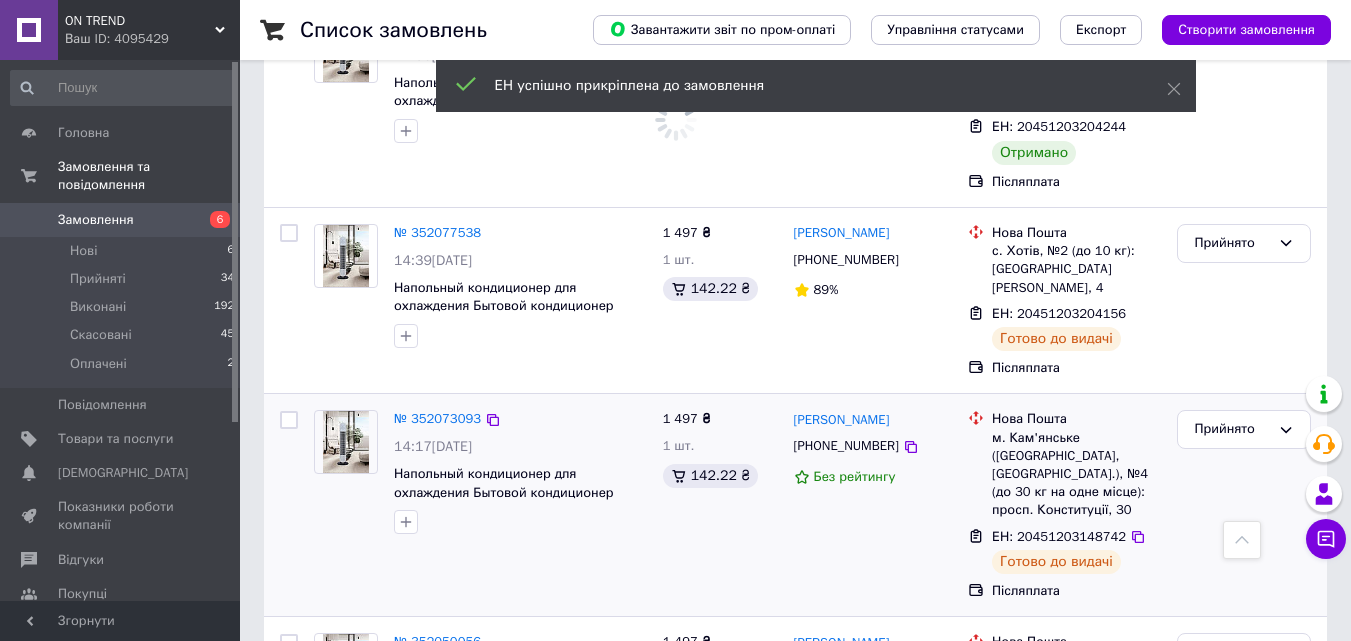 scroll, scrollTop: 4100, scrollLeft: 0, axis: vertical 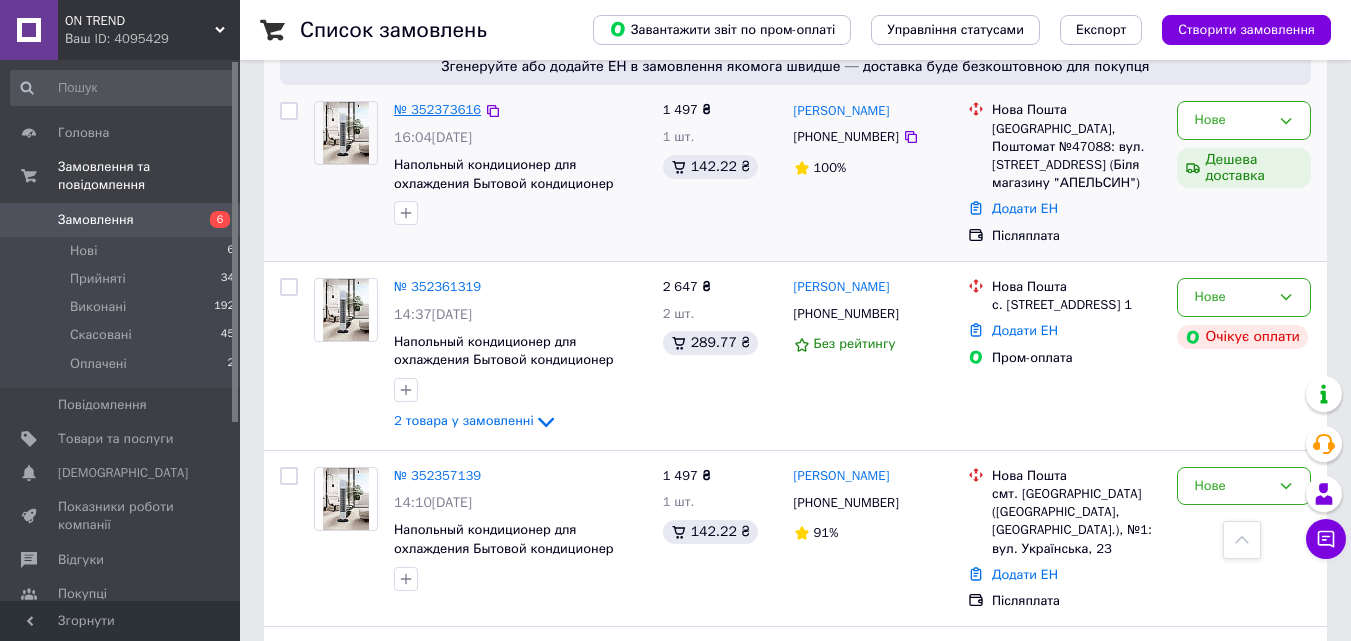 click on "№ 352373616" at bounding box center (437, 109) 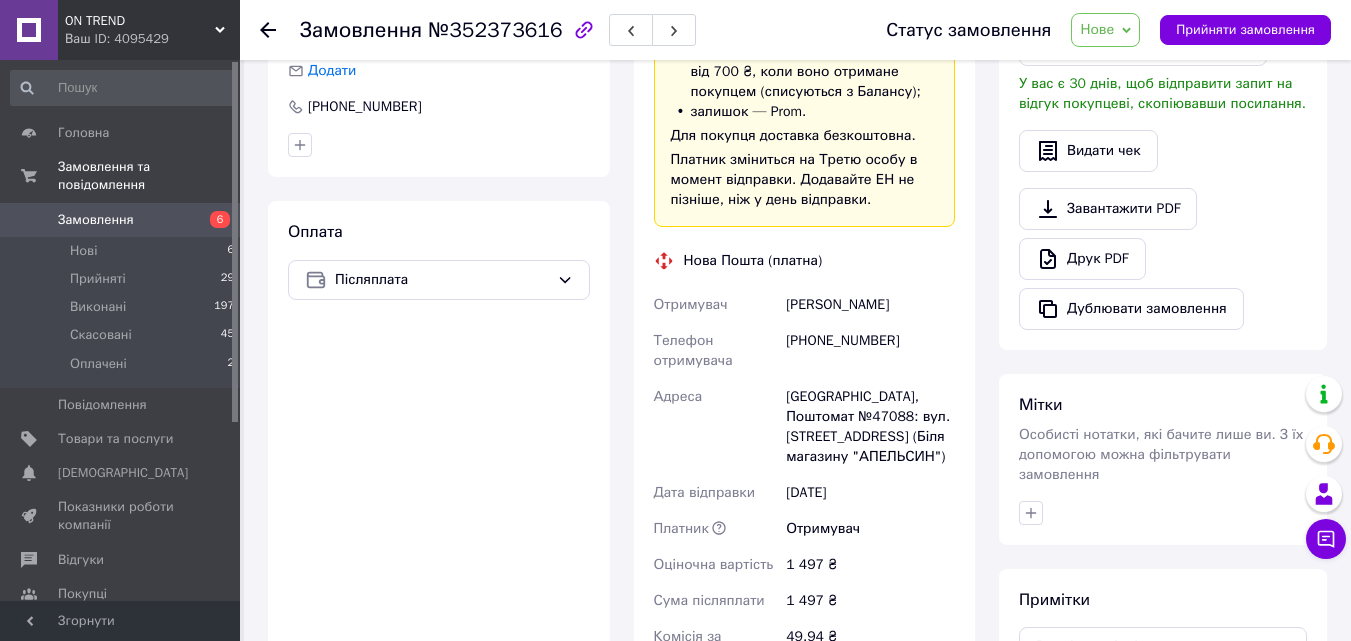 scroll, scrollTop: 400, scrollLeft: 0, axis: vertical 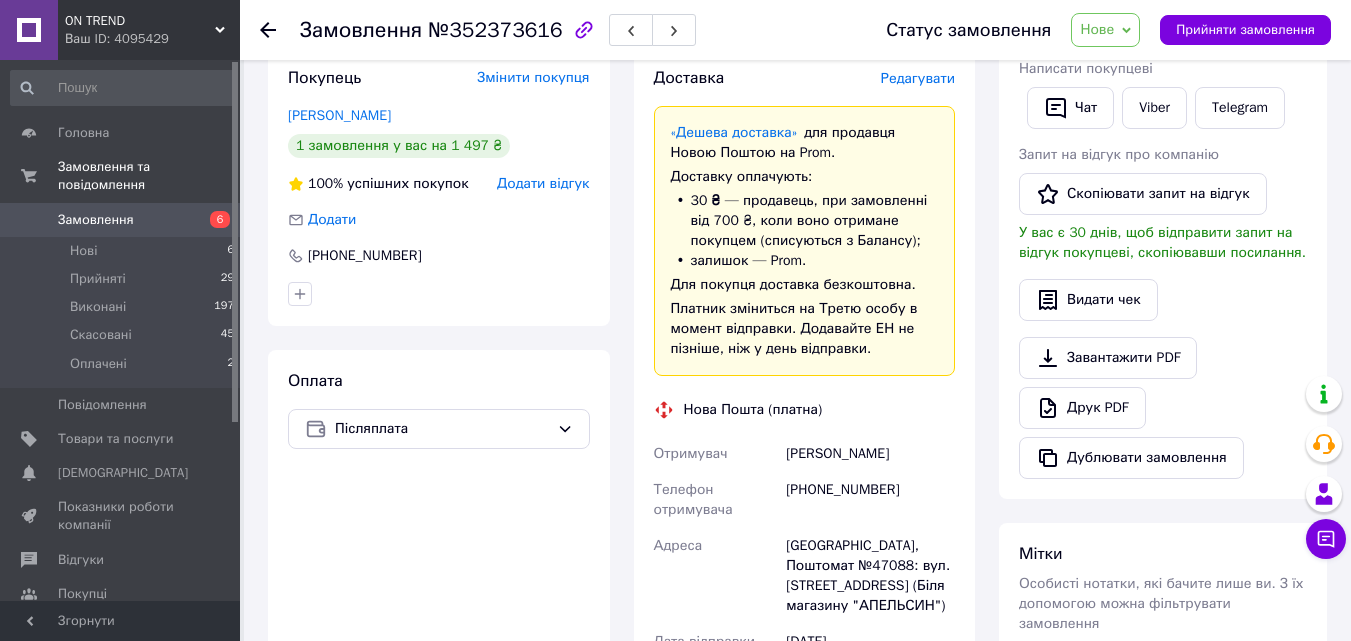 click on "Нове" at bounding box center [1097, 29] 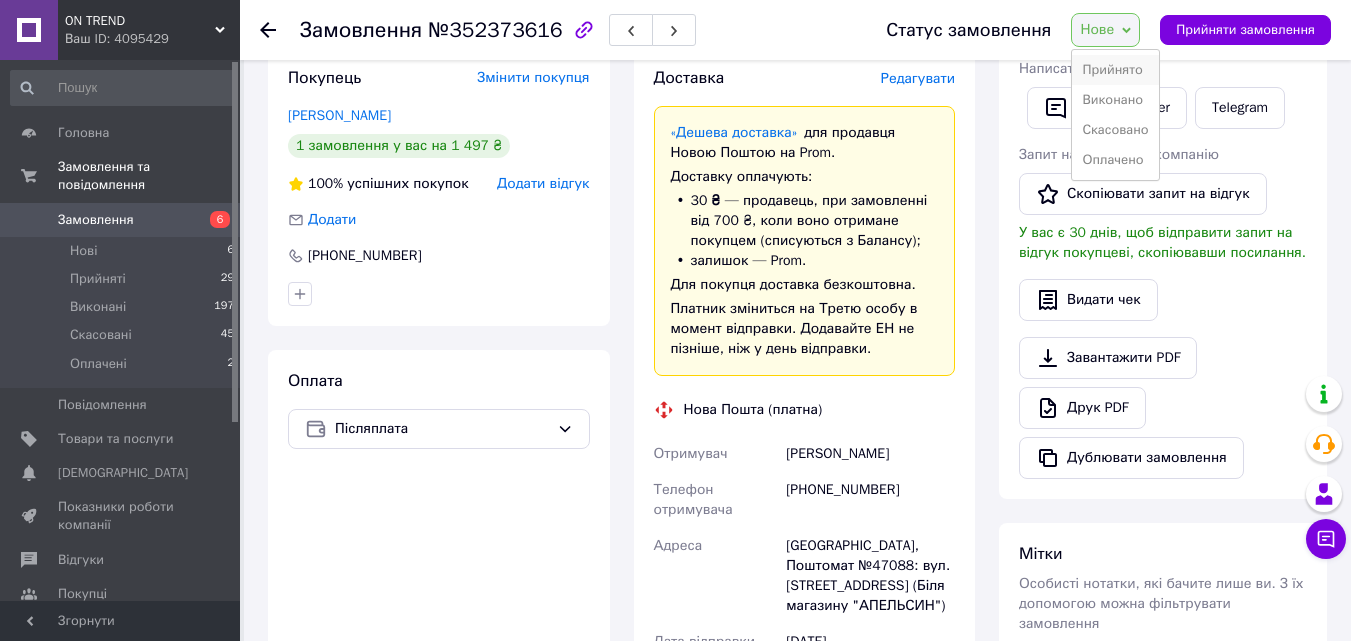 click on "Прийнято" at bounding box center [1115, 70] 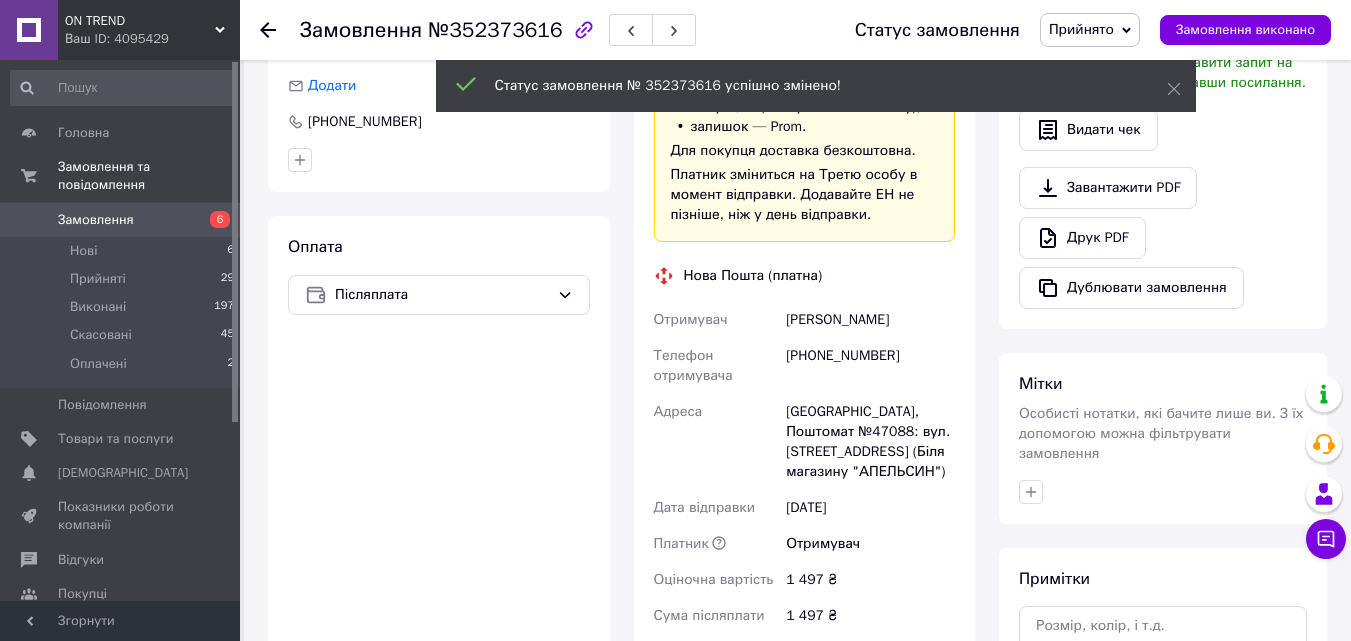 scroll, scrollTop: 600, scrollLeft: 0, axis: vertical 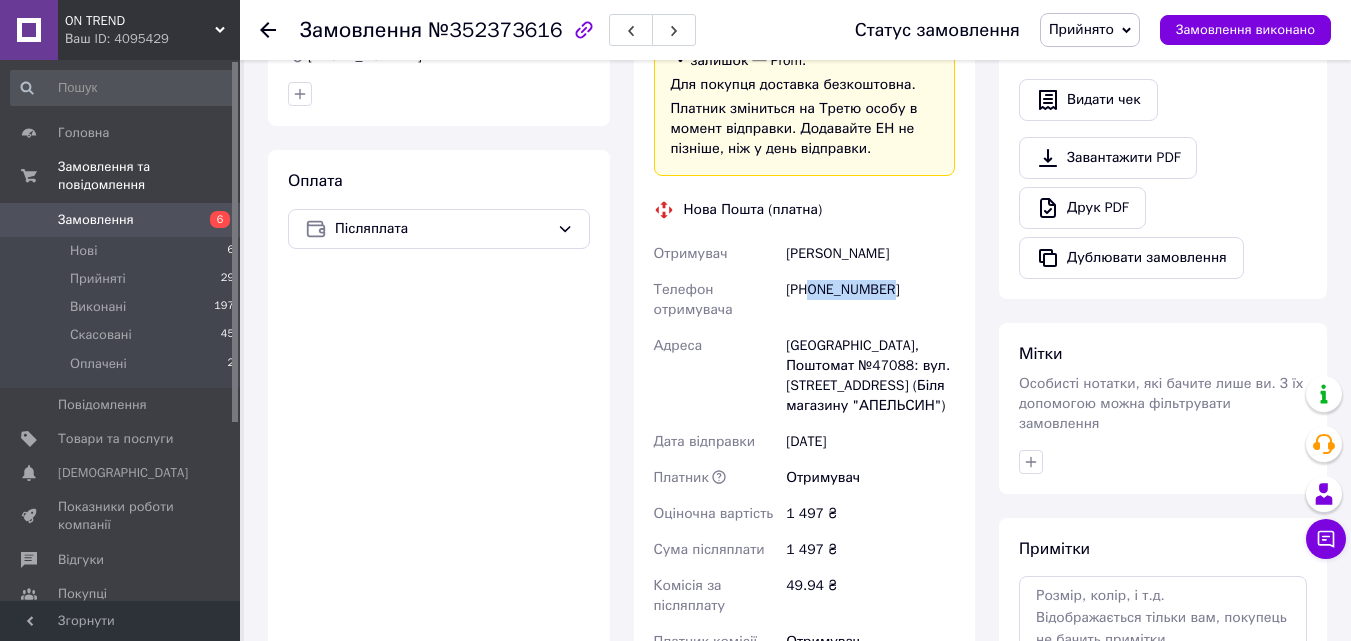 drag, startPoint x: 809, startPoint y: 291, endPoint x: 985, endPoint y: 292, distance: 176.00284 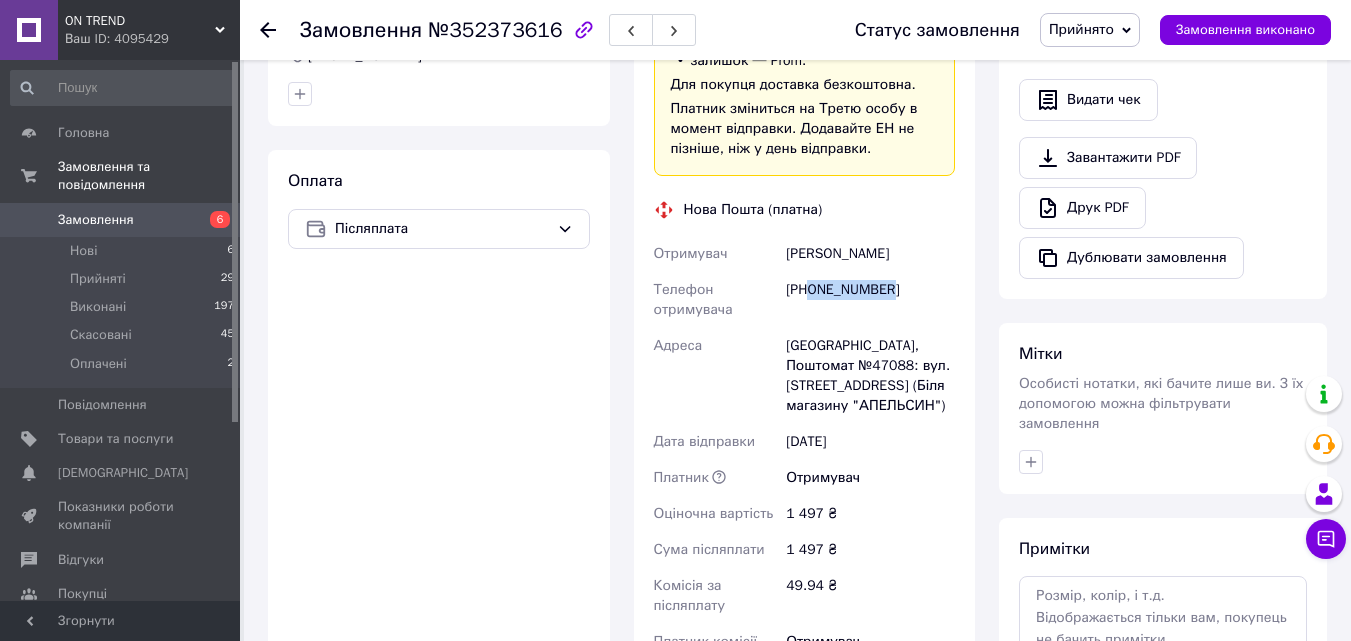 copy on "0992817292" 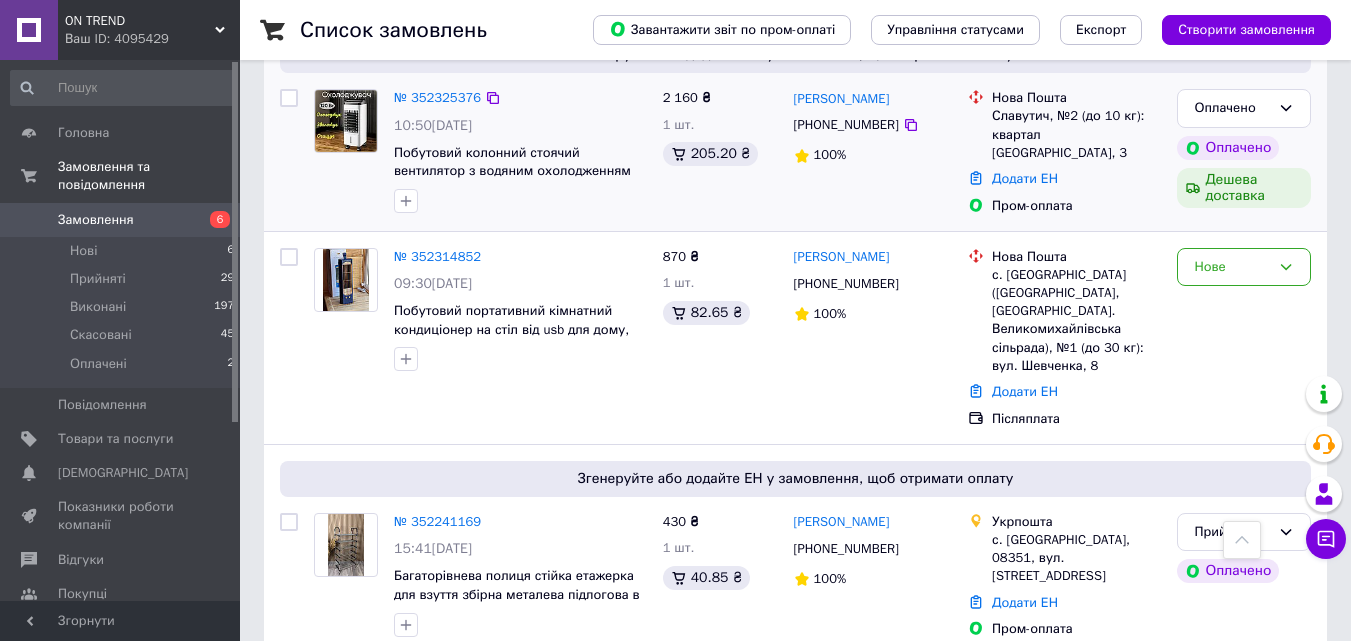 scroll, scrollTop: 1600, scrollLeft: 0, axis: vertical 